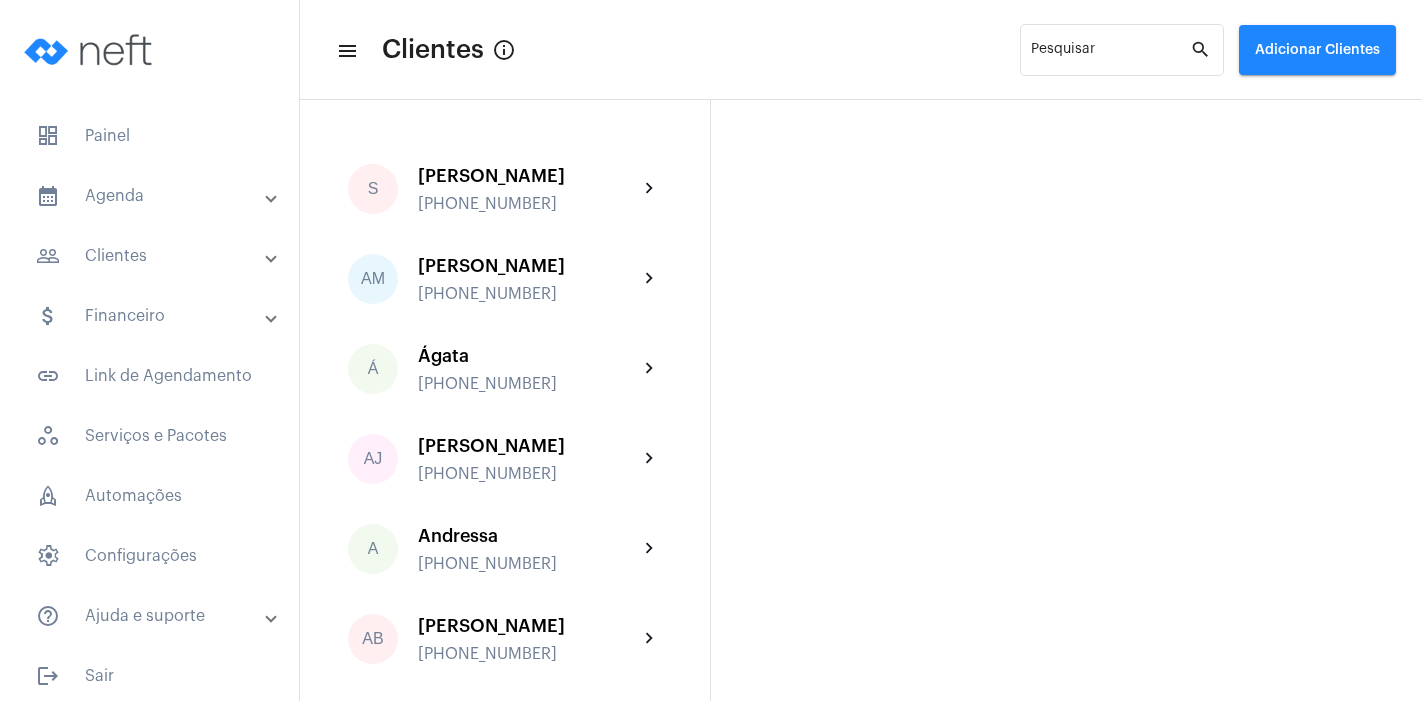 scroll, scrollTop: 0, scrollLeft: 0, axis: both 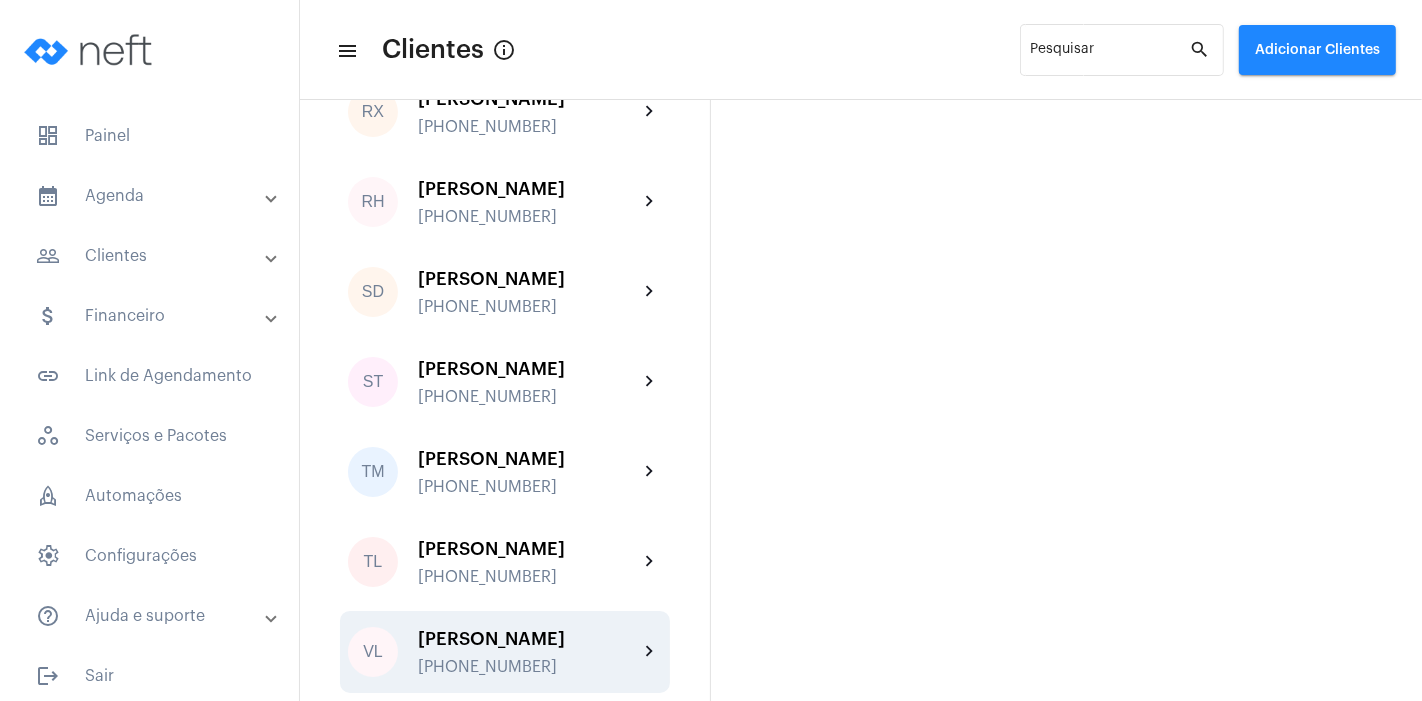 click on "[PERSON_NAME]" 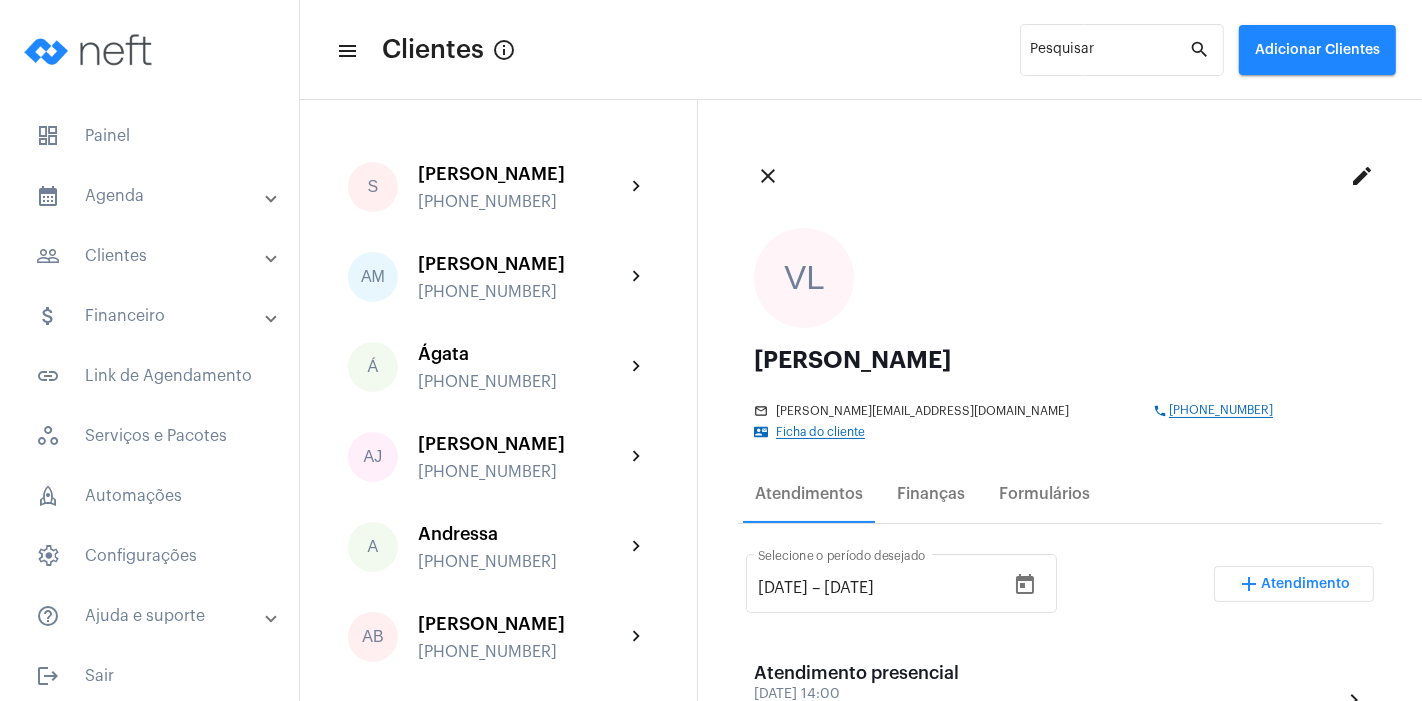 scroll, scrollTop: 2, scrollLeft: 0, axis: vertical 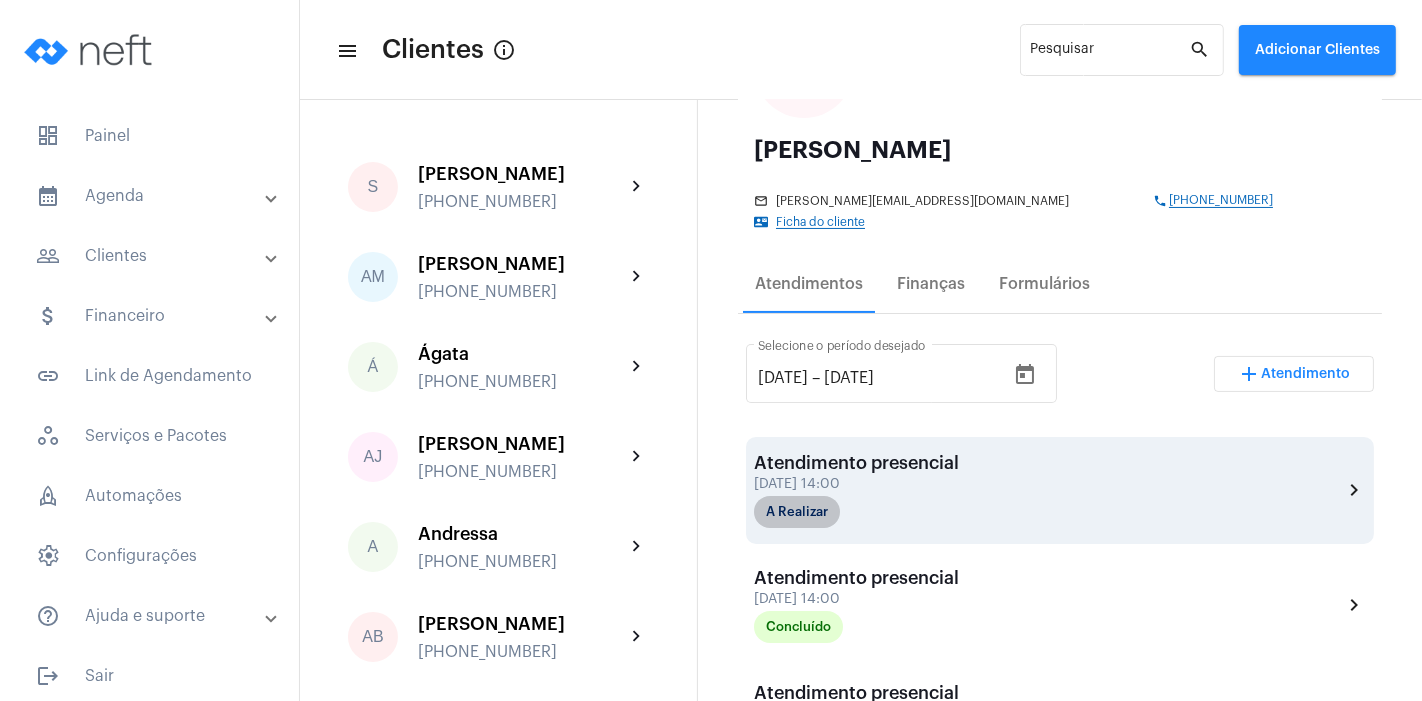 click on "A Realizar" at bounding box center (797, 512) 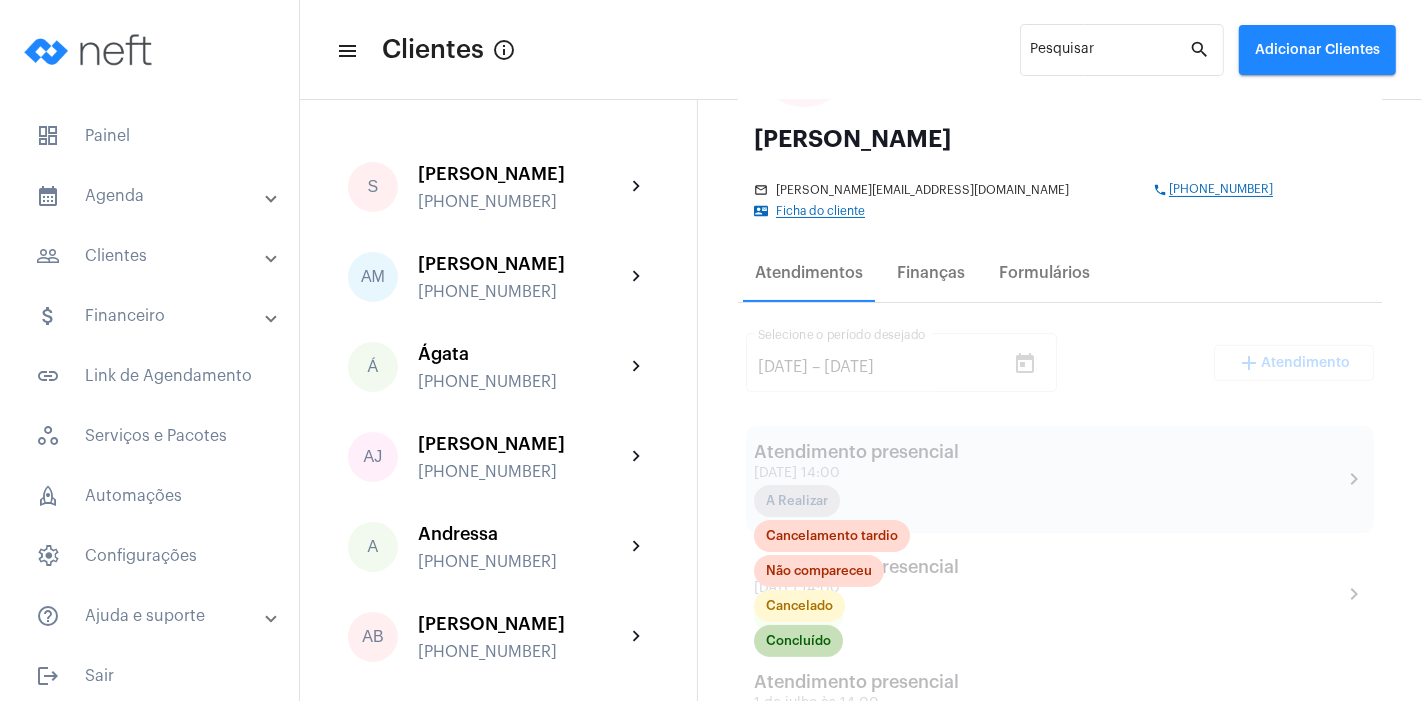 scroll, scrollTop: 221, scrollLeft: 0, axis: vertical 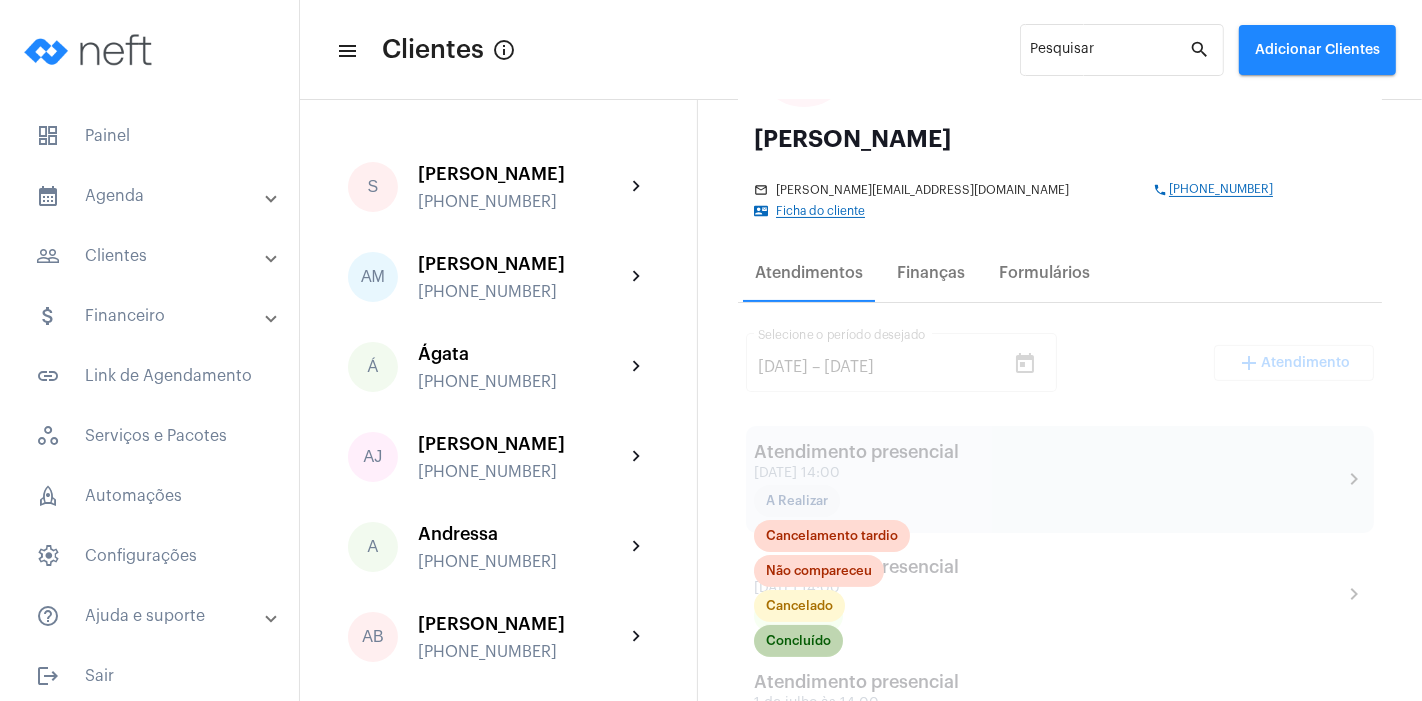 click on "Concluído" 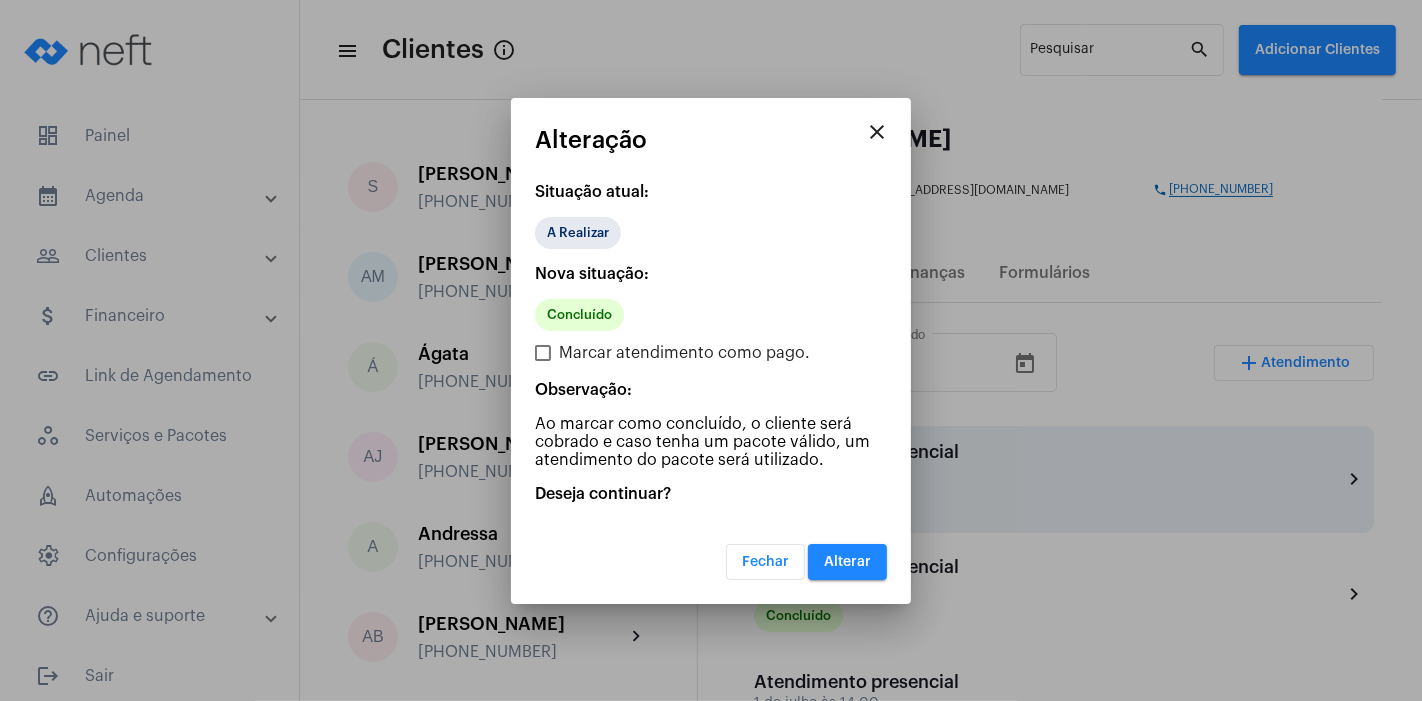 click on "Alterar" at bounding box center (847, 562) 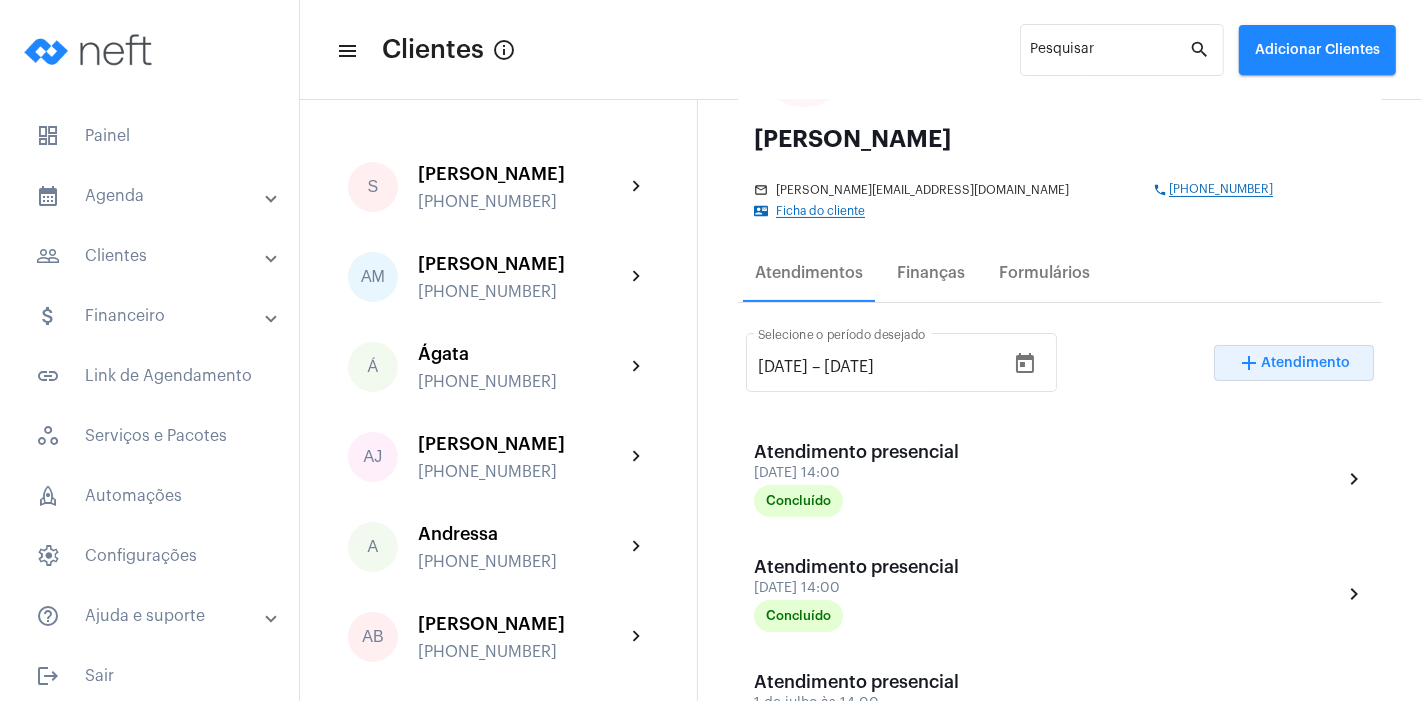 click on "Atendimento" at bounding box center (1306, 363) 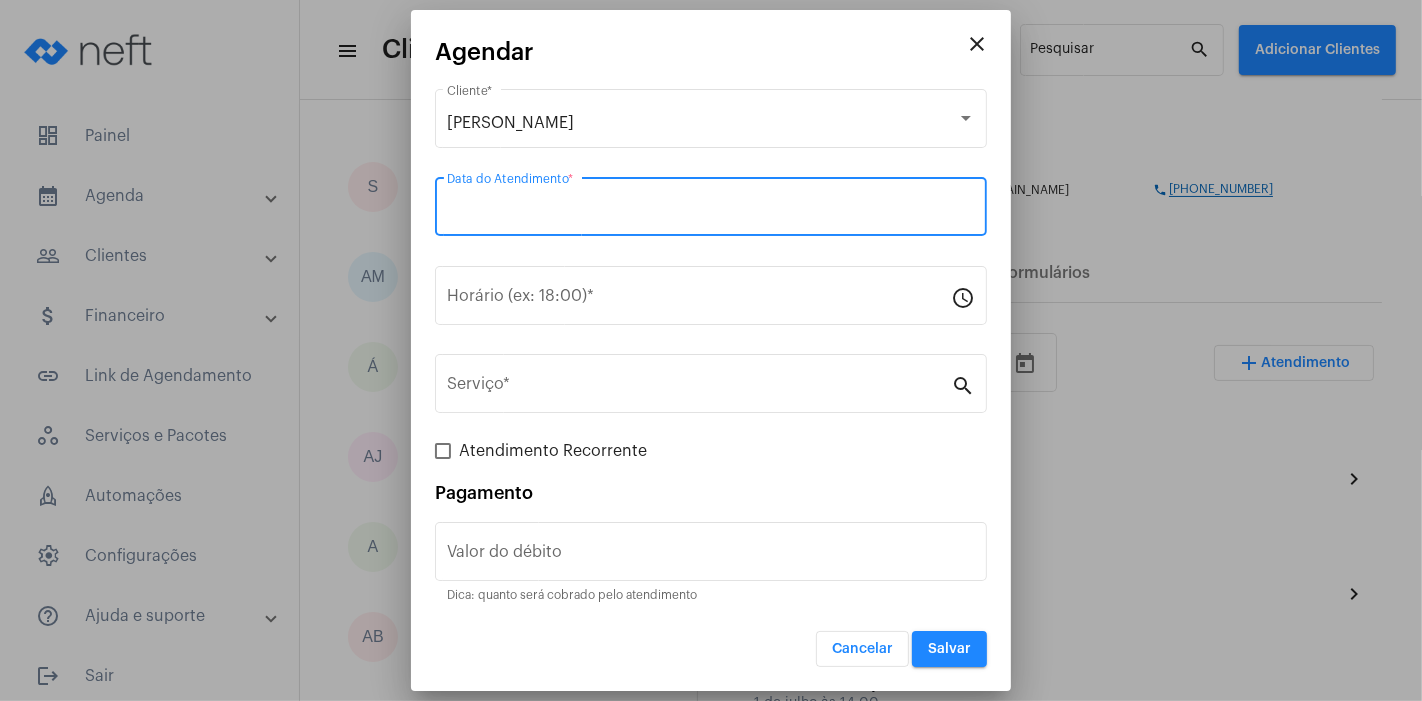 click on "Data do Atendimento  *" at bounding box center (711, 211) 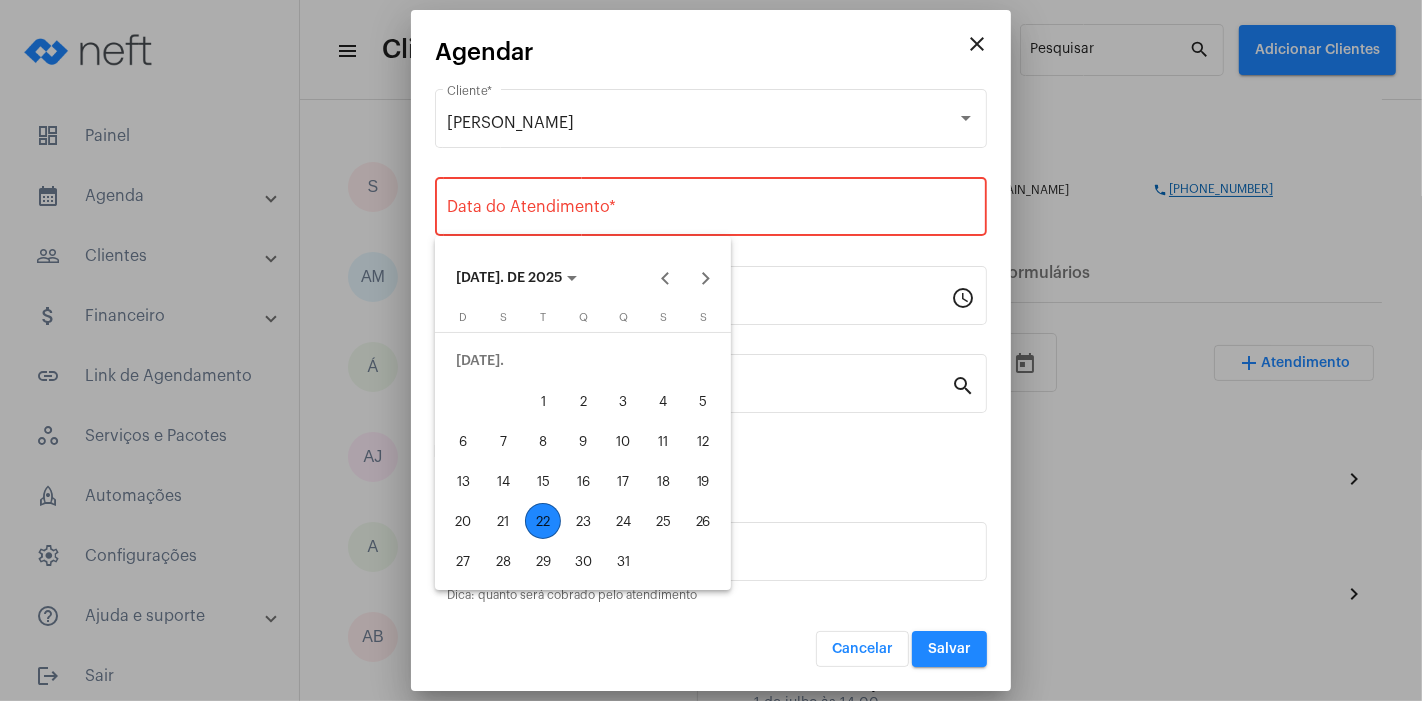 click on "22" at bounding box center [543, 521] 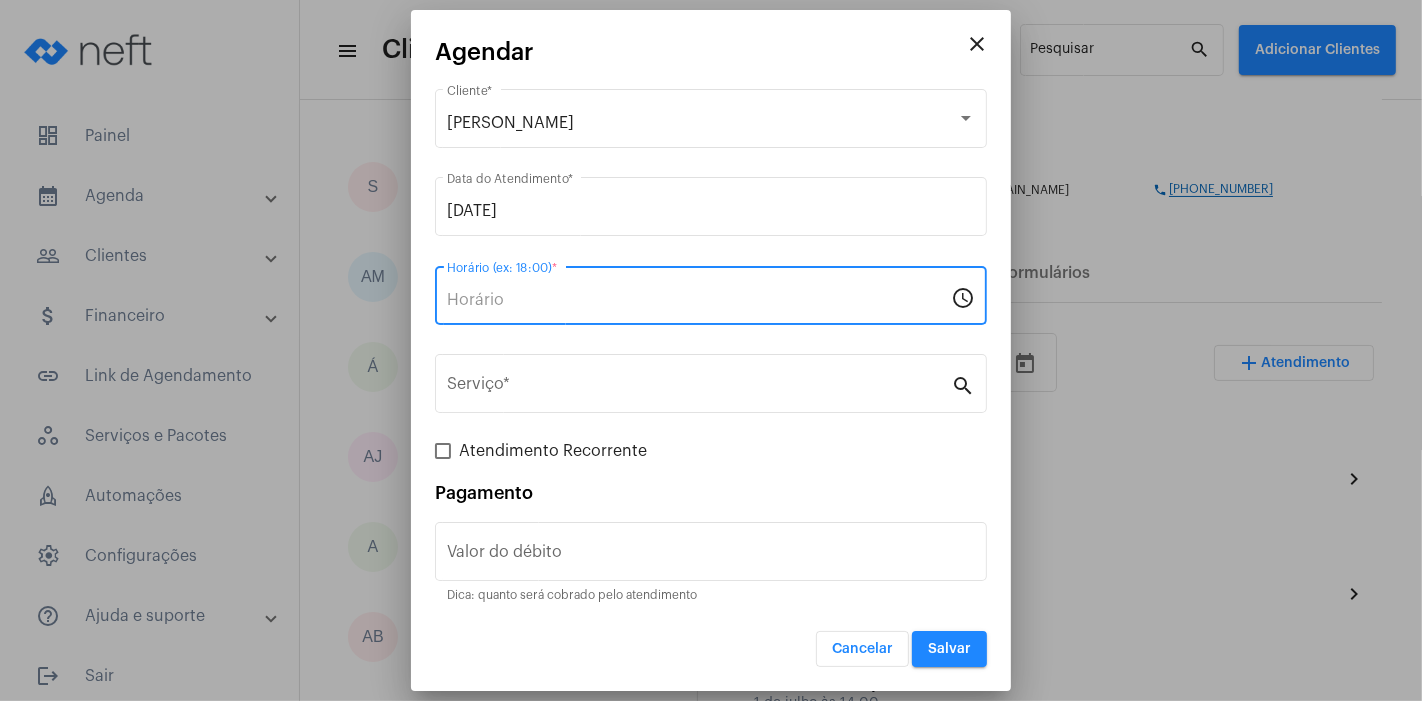 click on "Horário (ex: 18:00)  *" at bounding box center (699, 300) 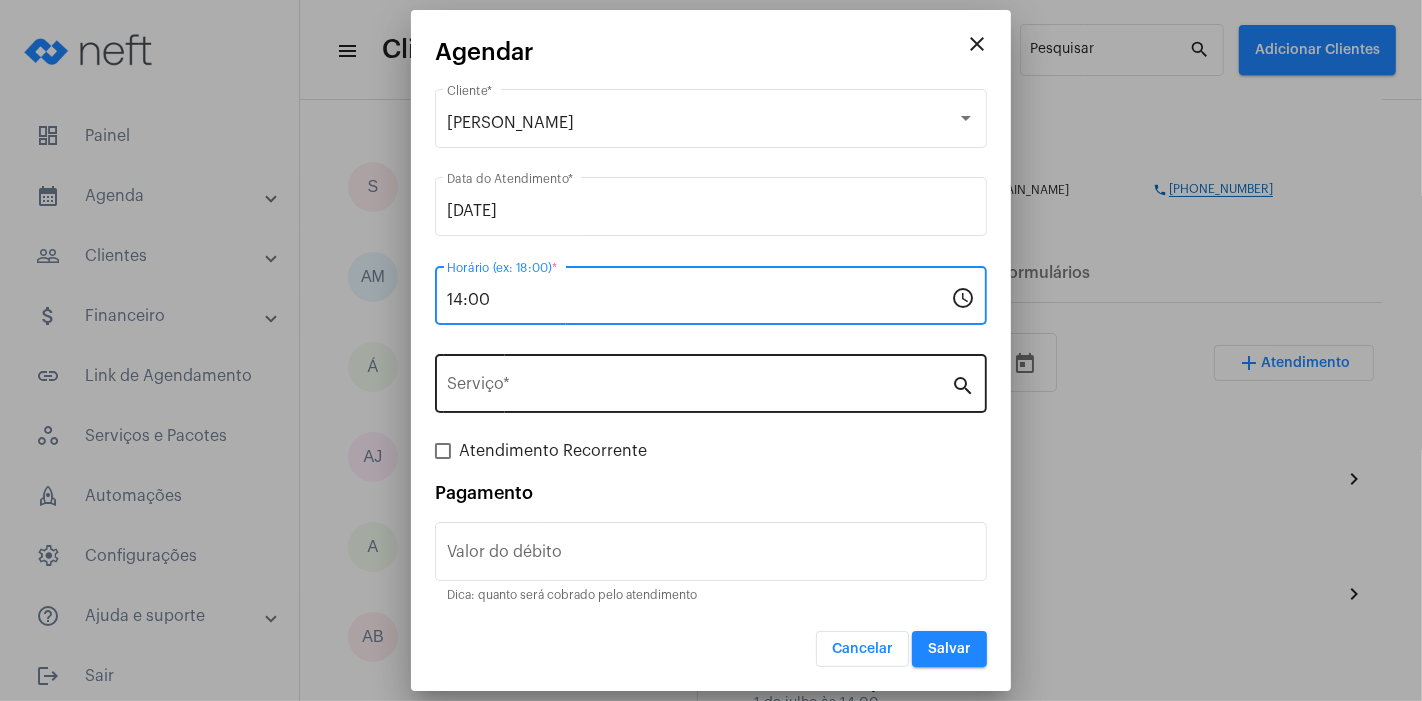 type on "14:00" 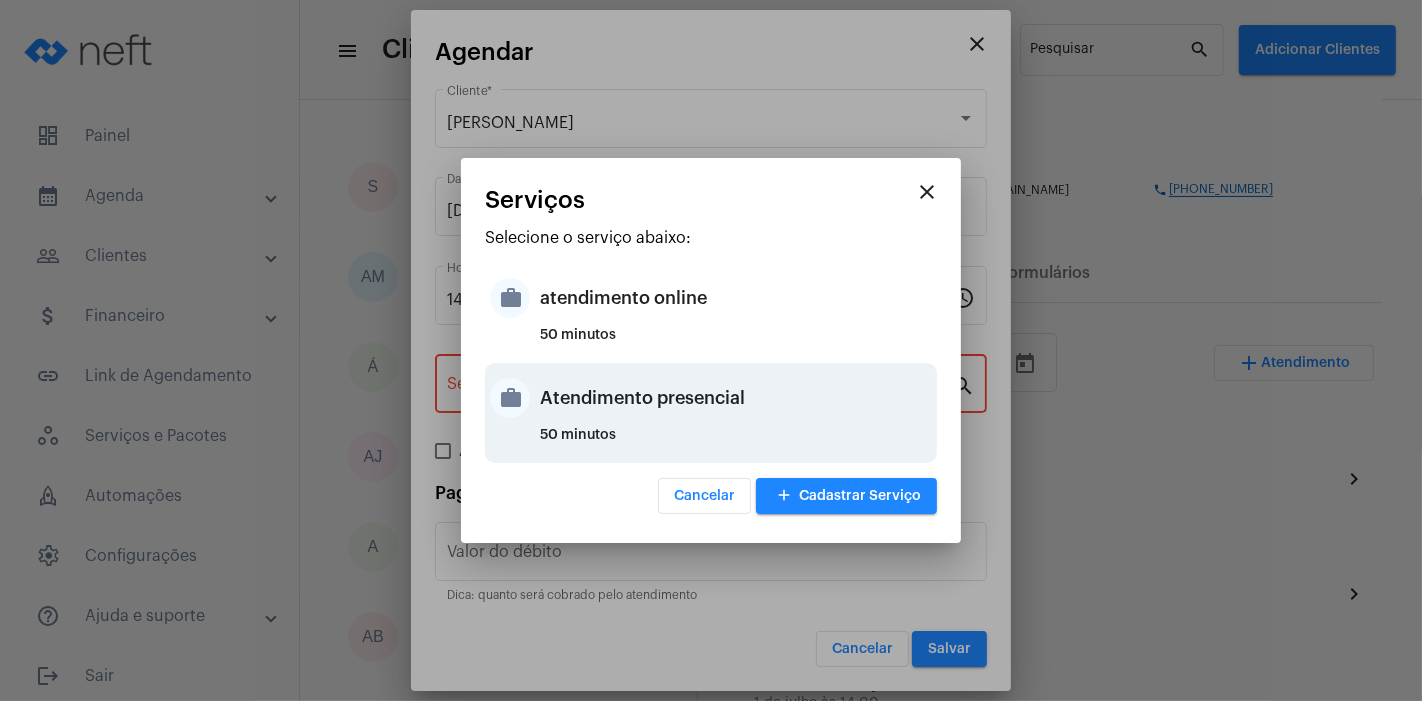 click on "Atendimento presencial" at bounding box center [736, 398] 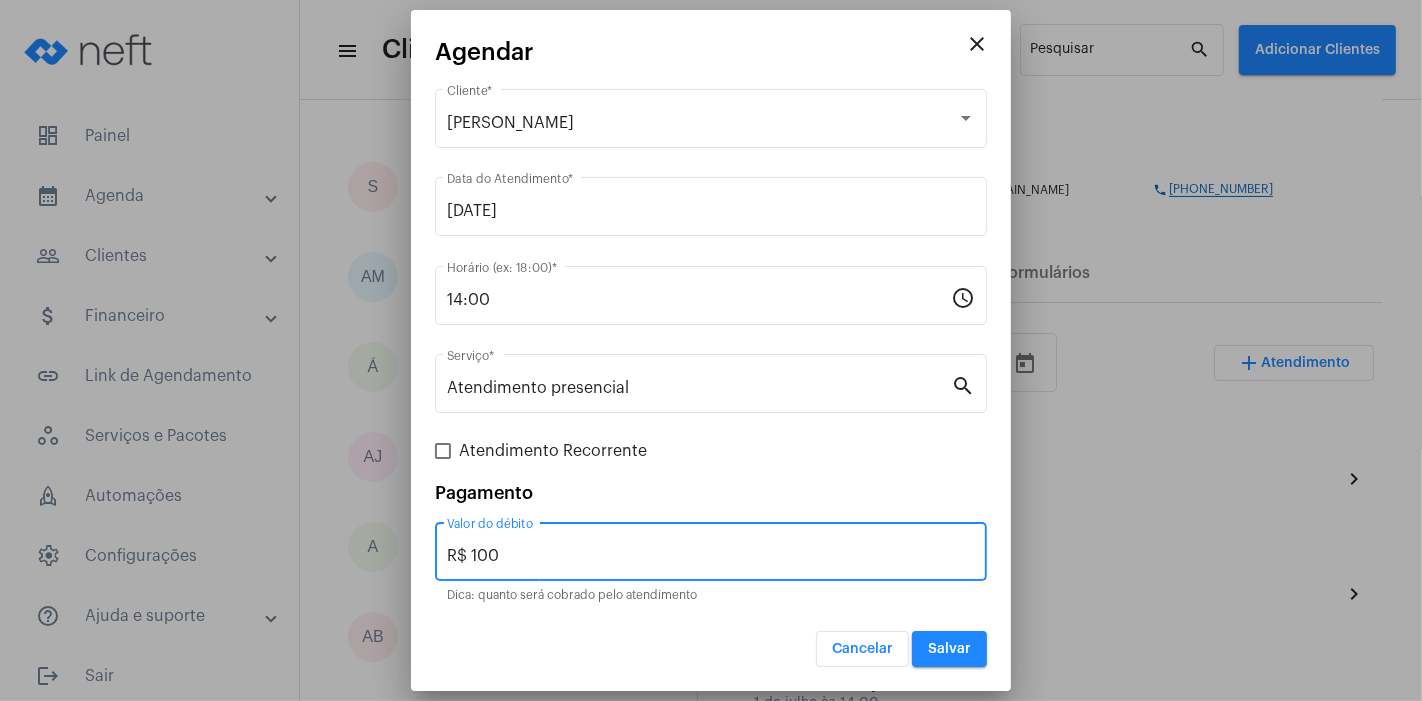 click on "R$ 100" at bounding box center [711, 556] 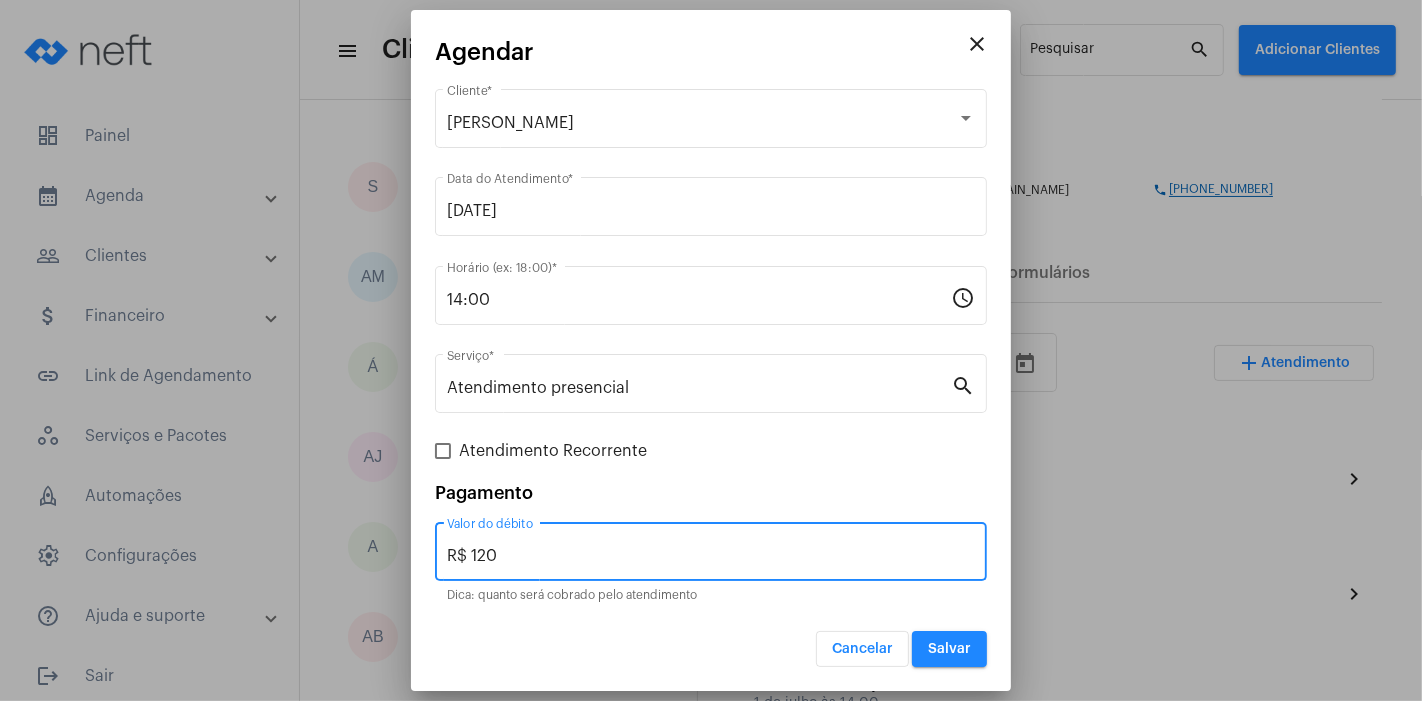 type on "R$ 120" 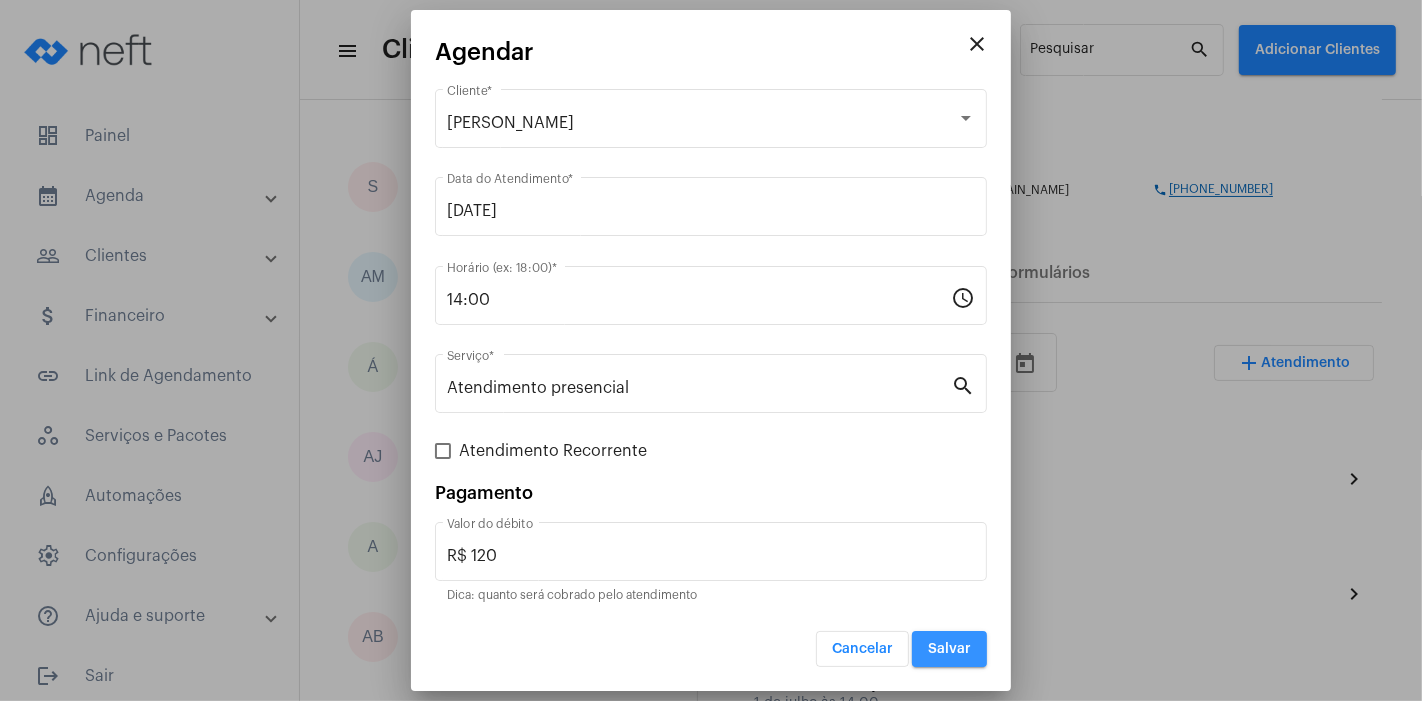 click on "Salvar" at bounding box center (949, 649) 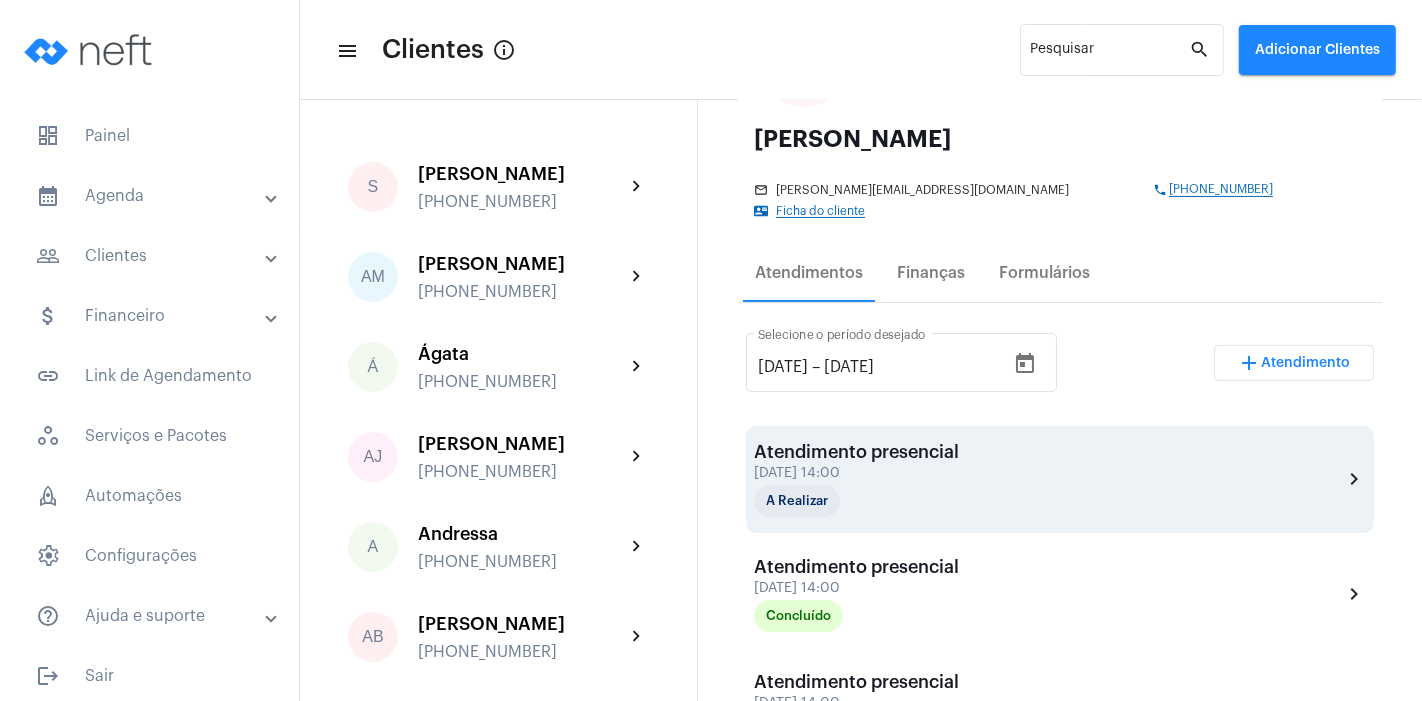 click on "[DATE] 14:00" at bounding box center (856, 473) 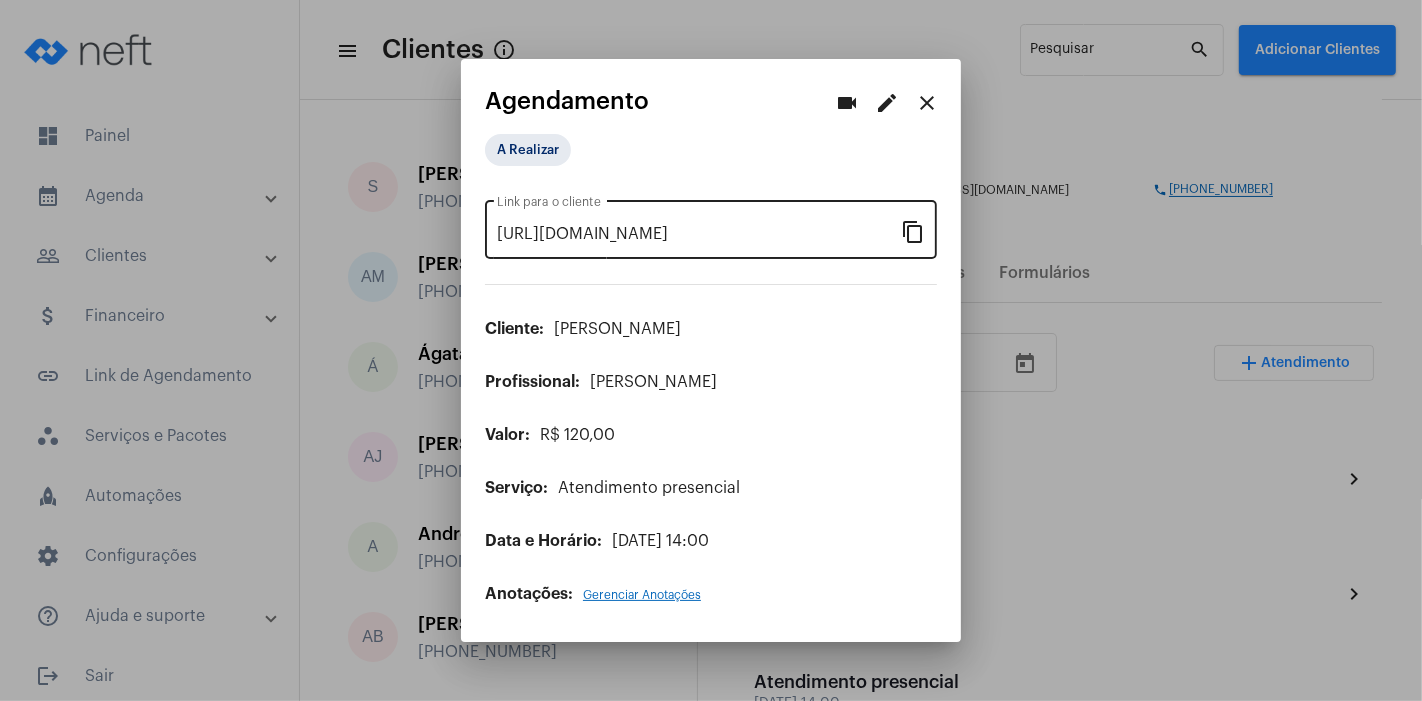 click on "content_copy" at bounding box center [913, 231] 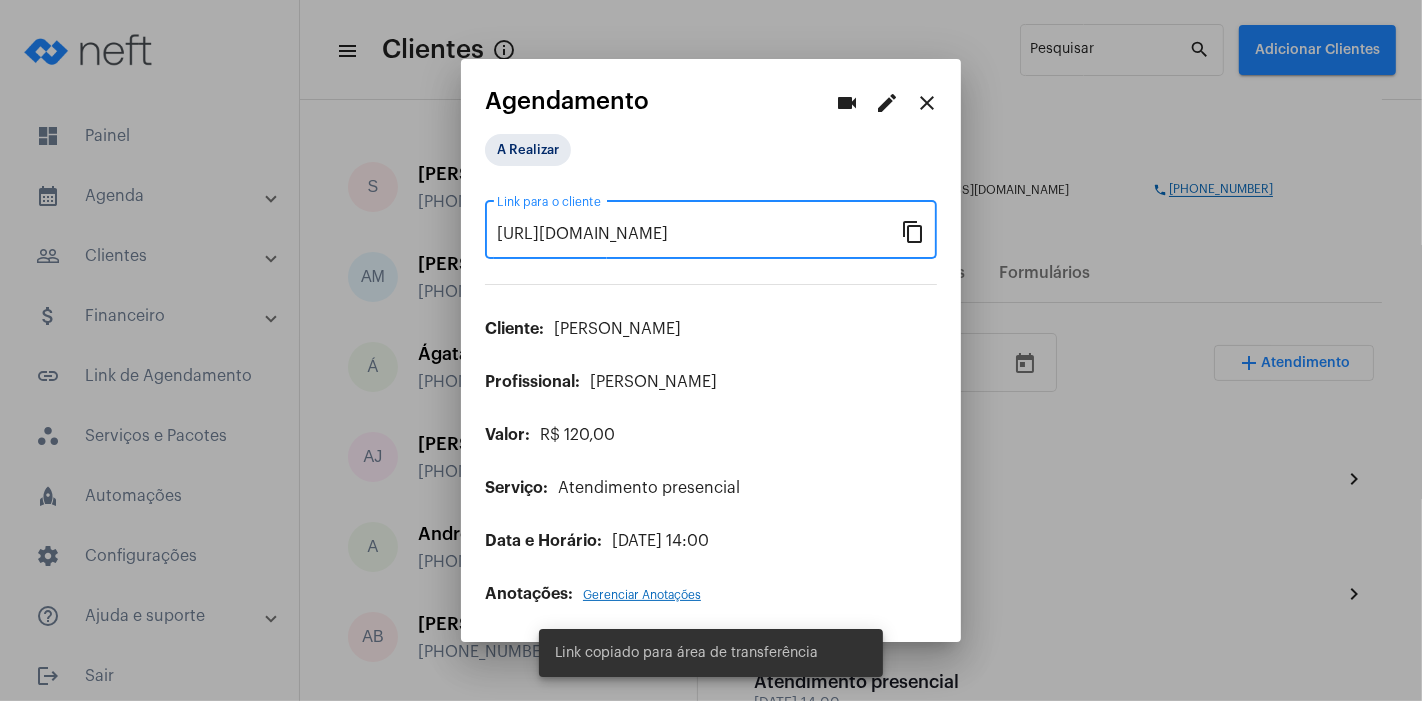 scroll, scrollTop: 0, scrollLeft: 0, axis: both 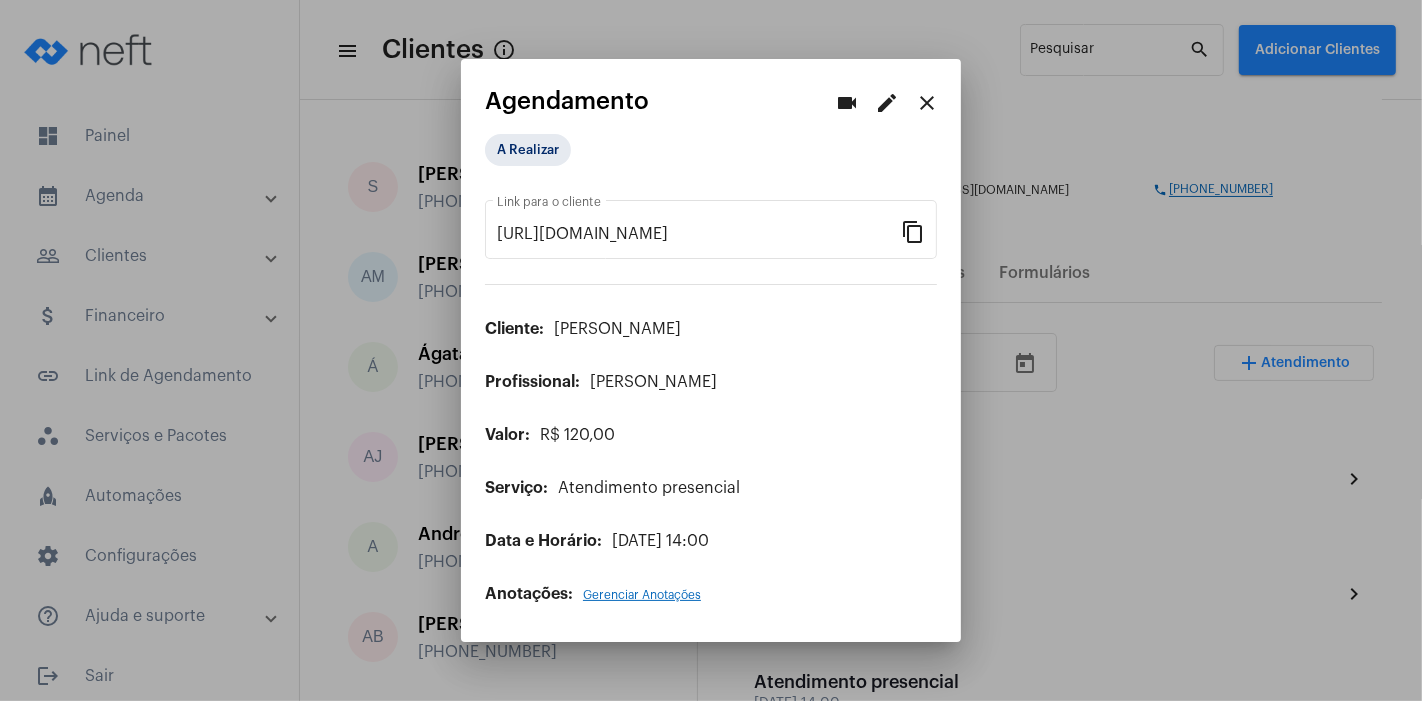 click at bounding box center (711, 350) 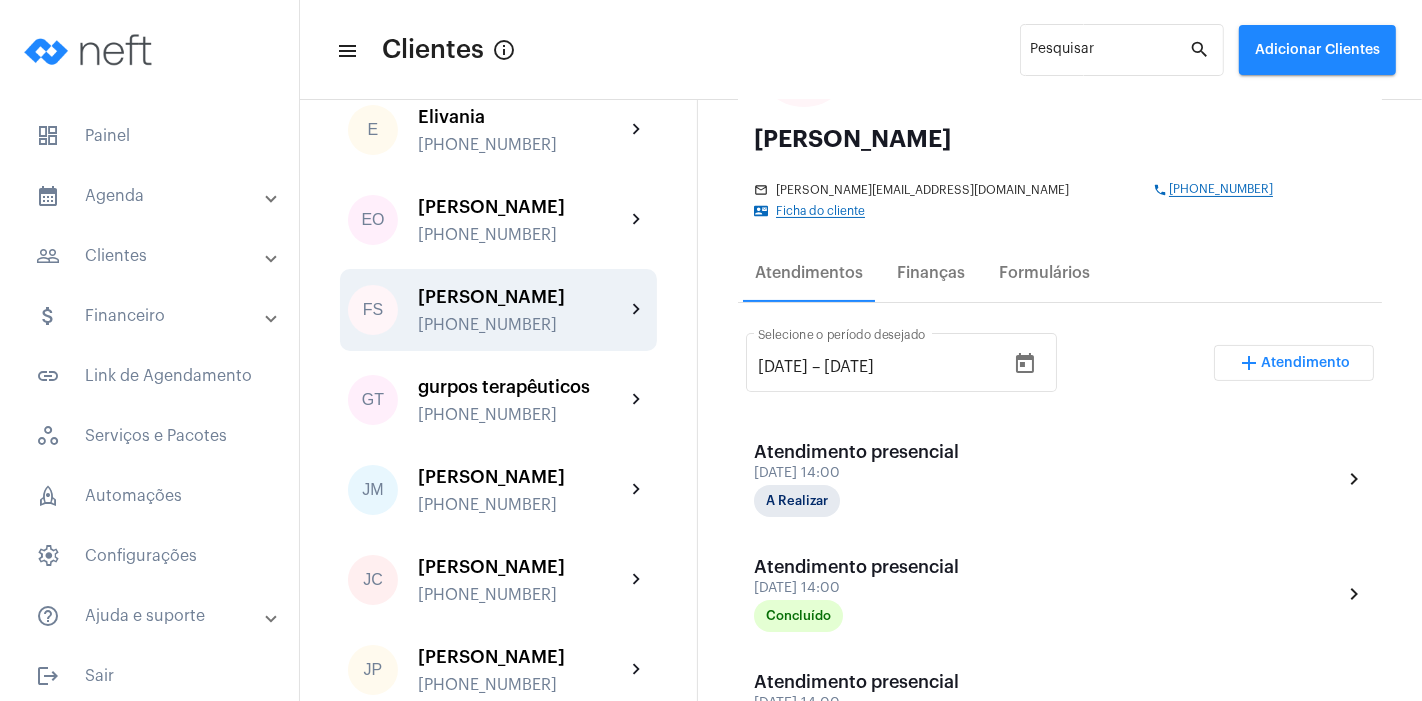 scroll, scrollTop: 779, scrollLeft: 0, axis: vertical 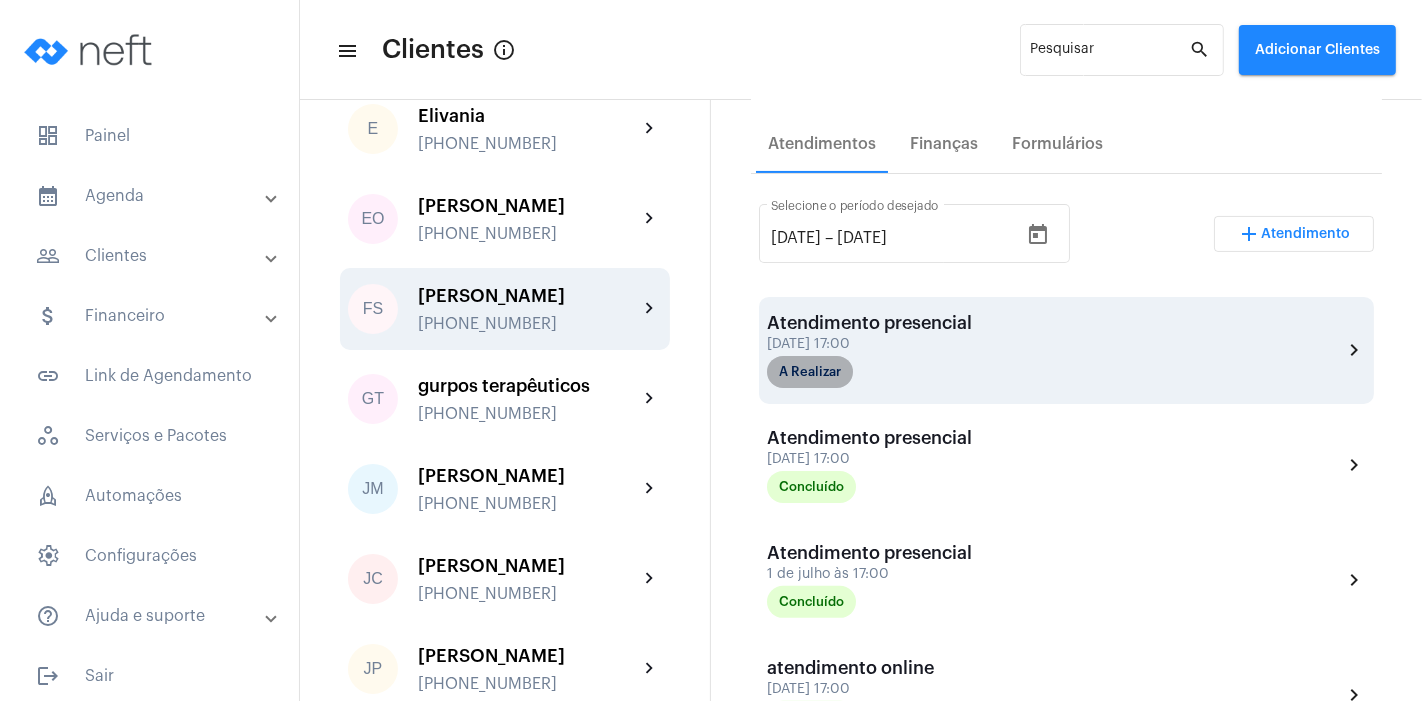 click on "A Realizar" at bounding box center [810, 372] 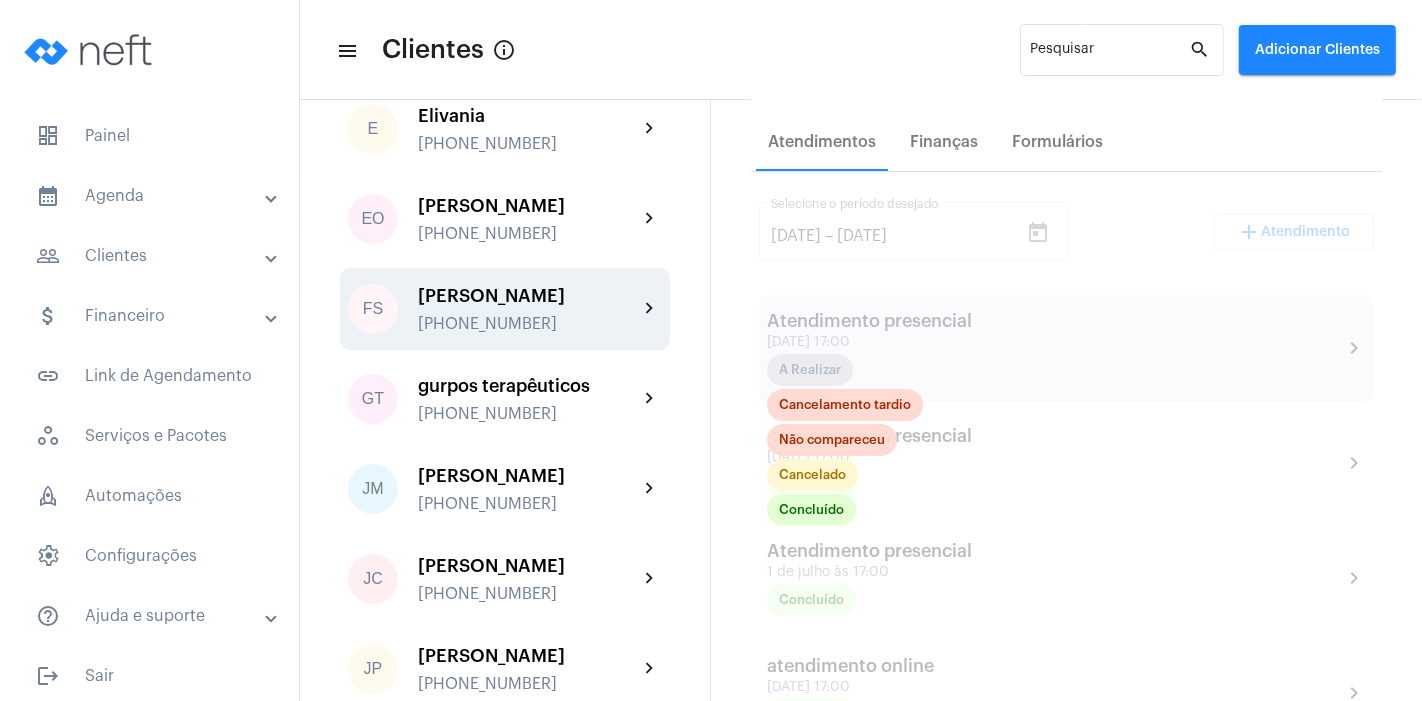 scroll, scrollTop: 332, scrollLeft: 0, axis: vertical 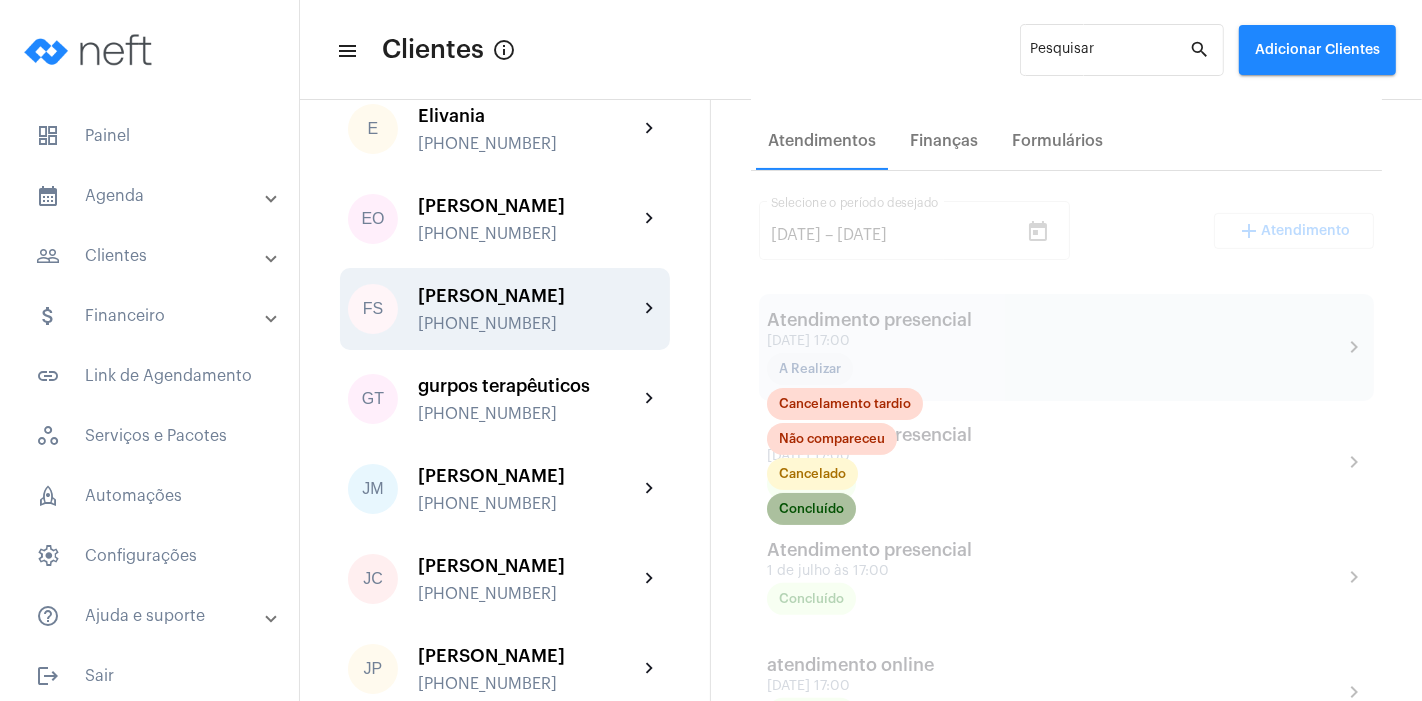 click on "Concluído" 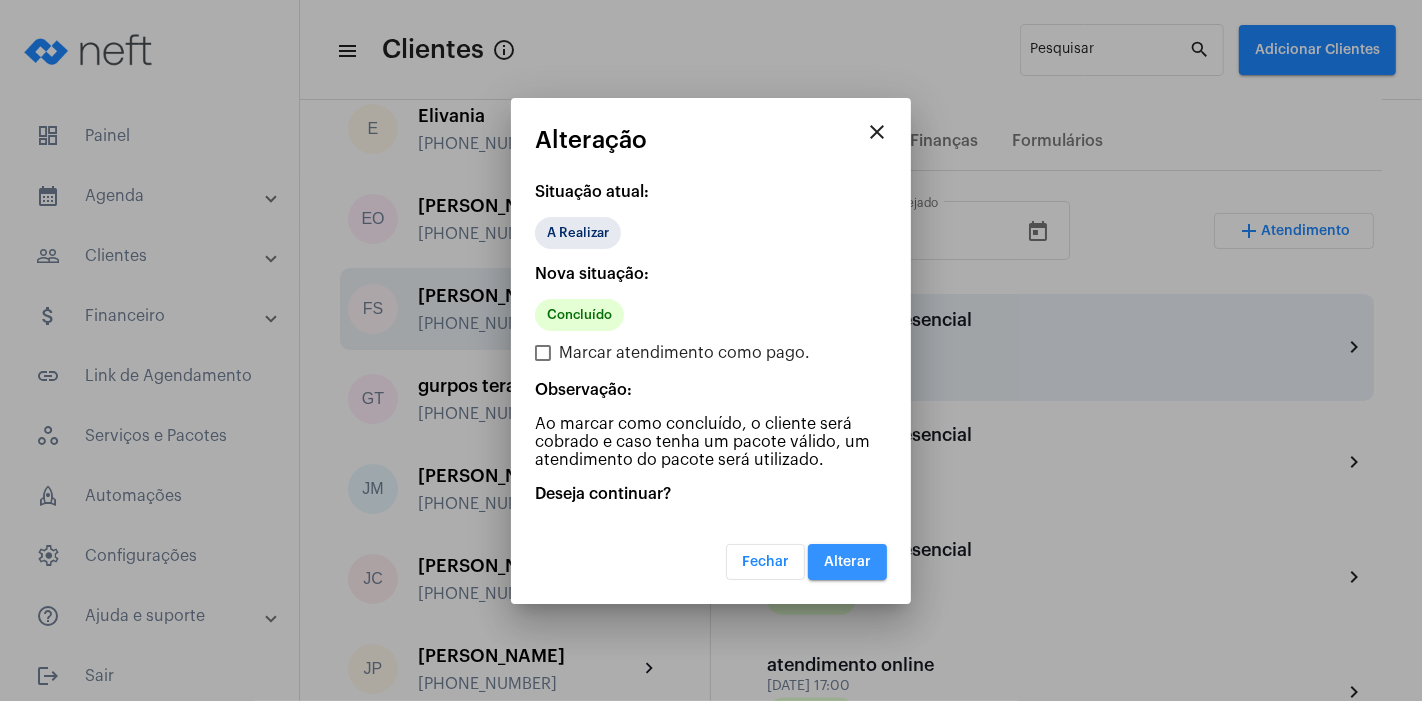 click on "Alterar" at bounding box center [847, 562] 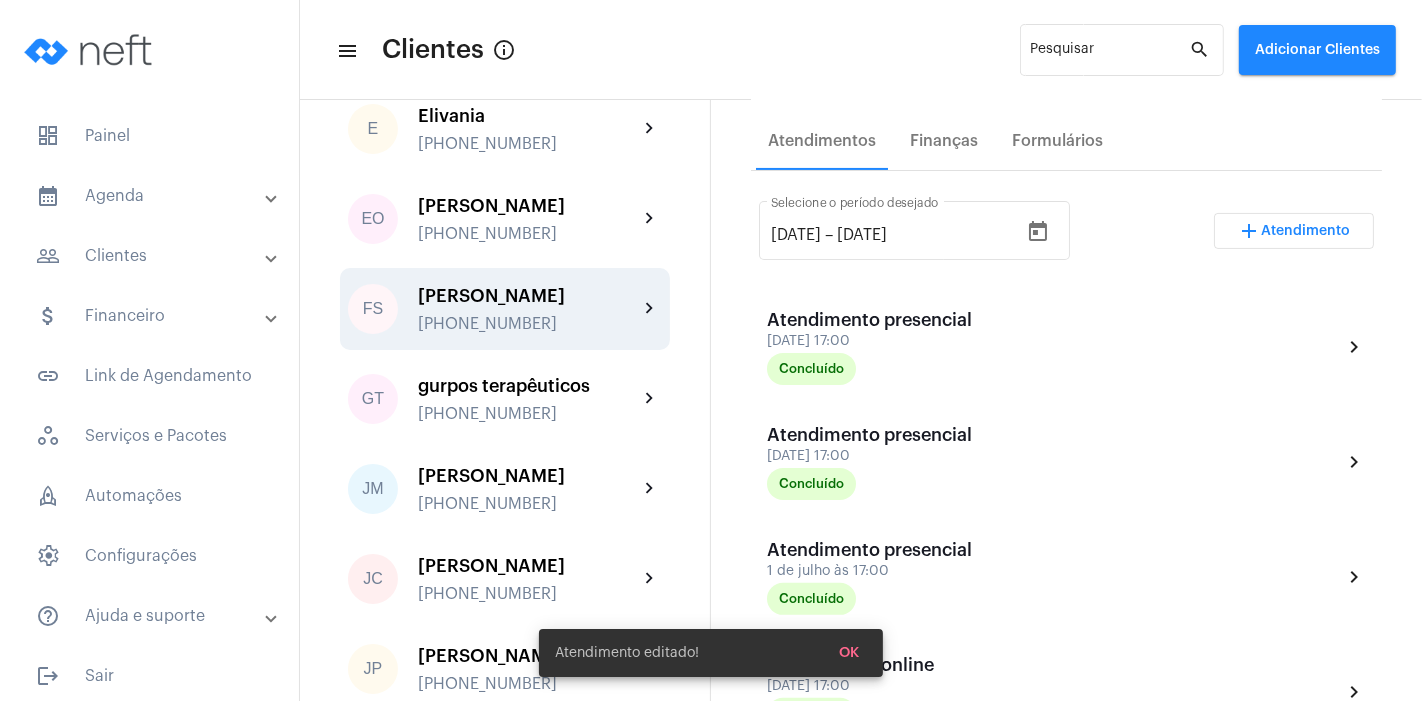 click on "Atendimento" at bounding box center [1306, 231] 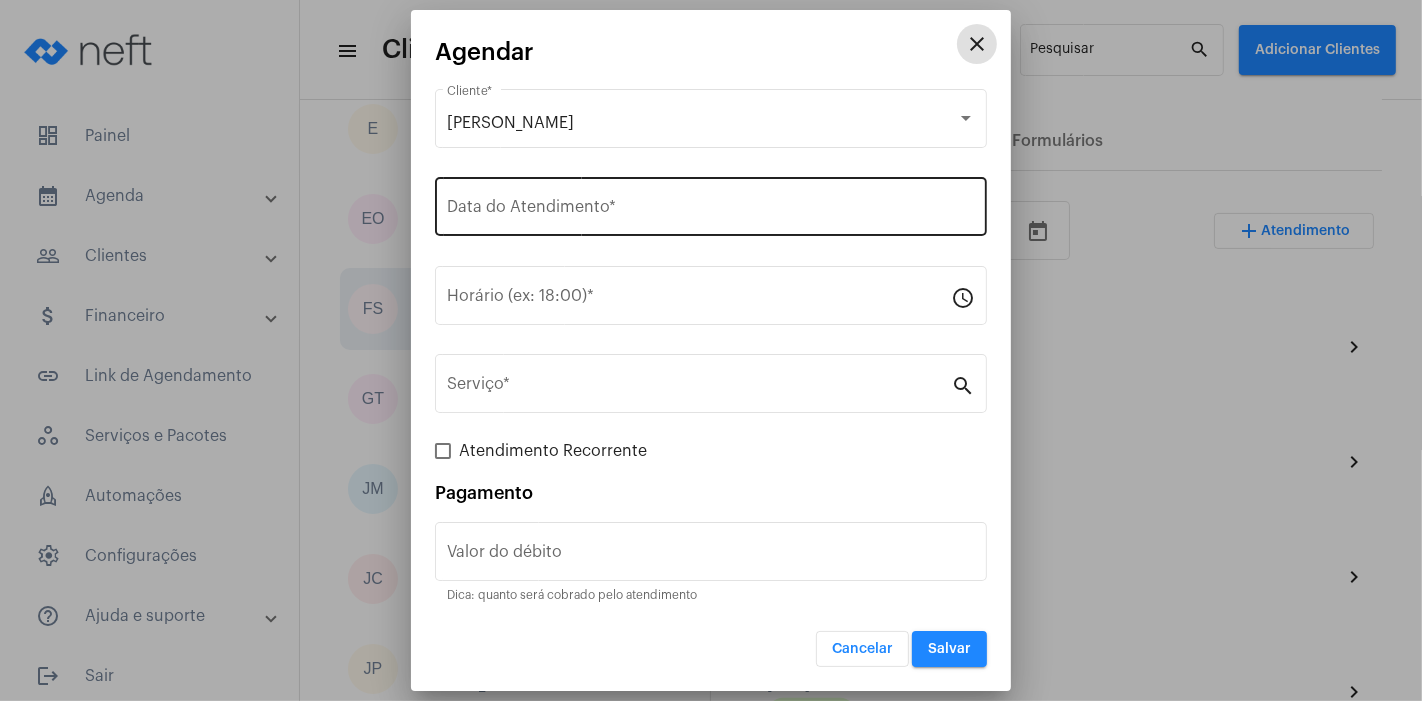 click on "Data do Atendimento  *" at bounding box center [711, 204] 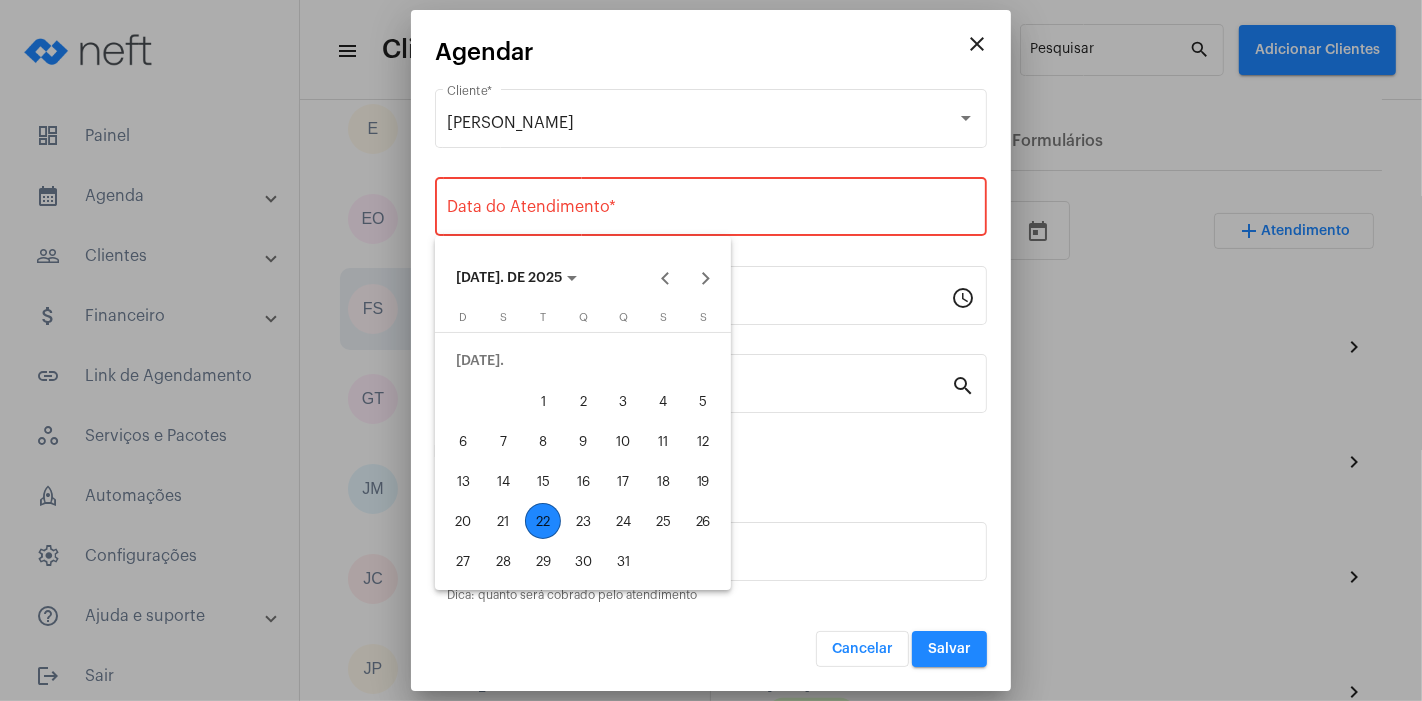 click on "22" at bounding box center [543, 521] 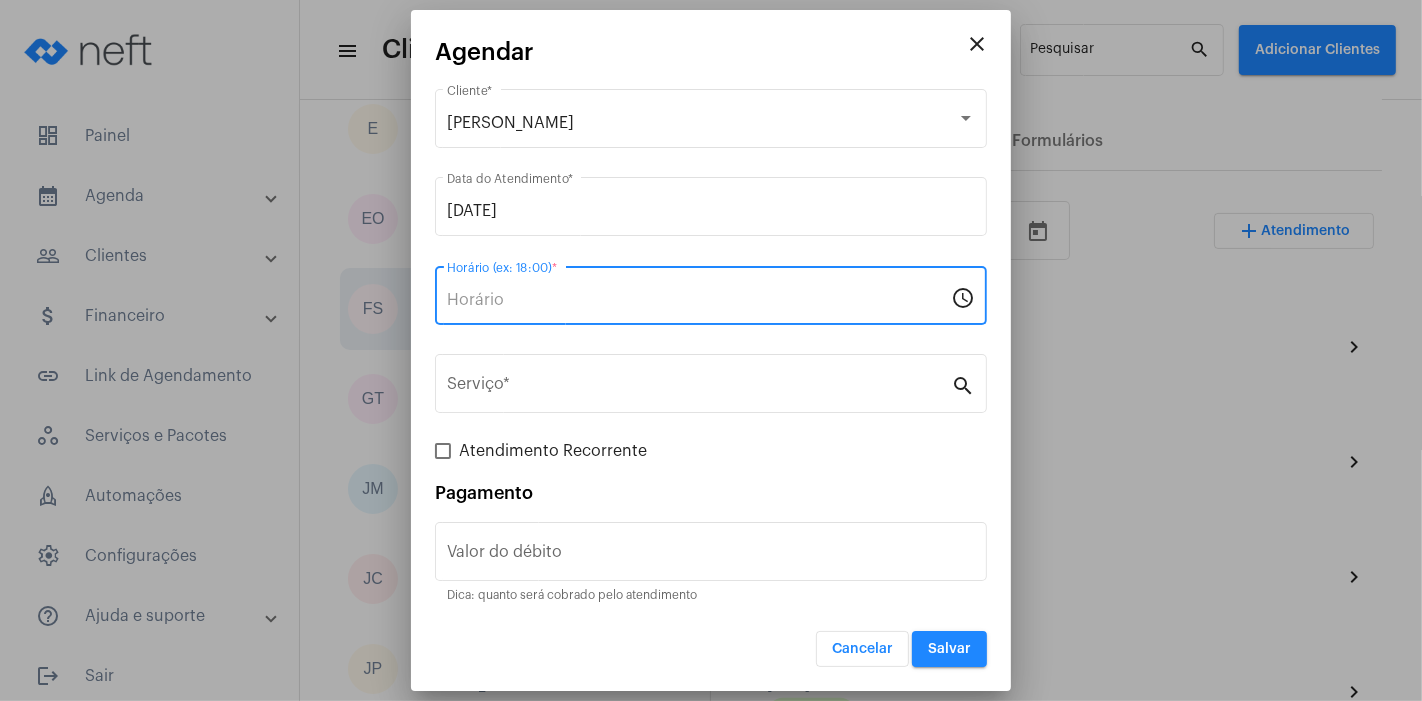 click on "Horário (ex: 18:00)  *" at bounding box center (699, 300) 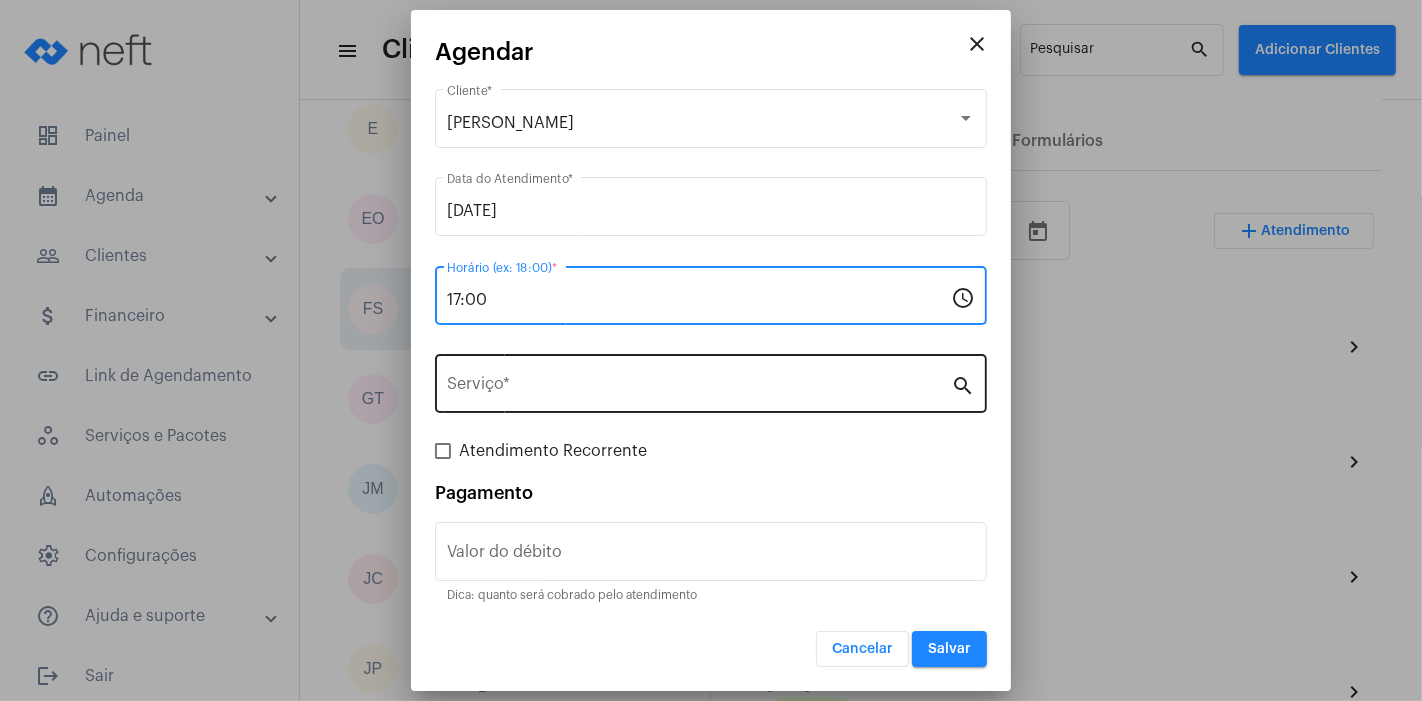 type on "17:00" 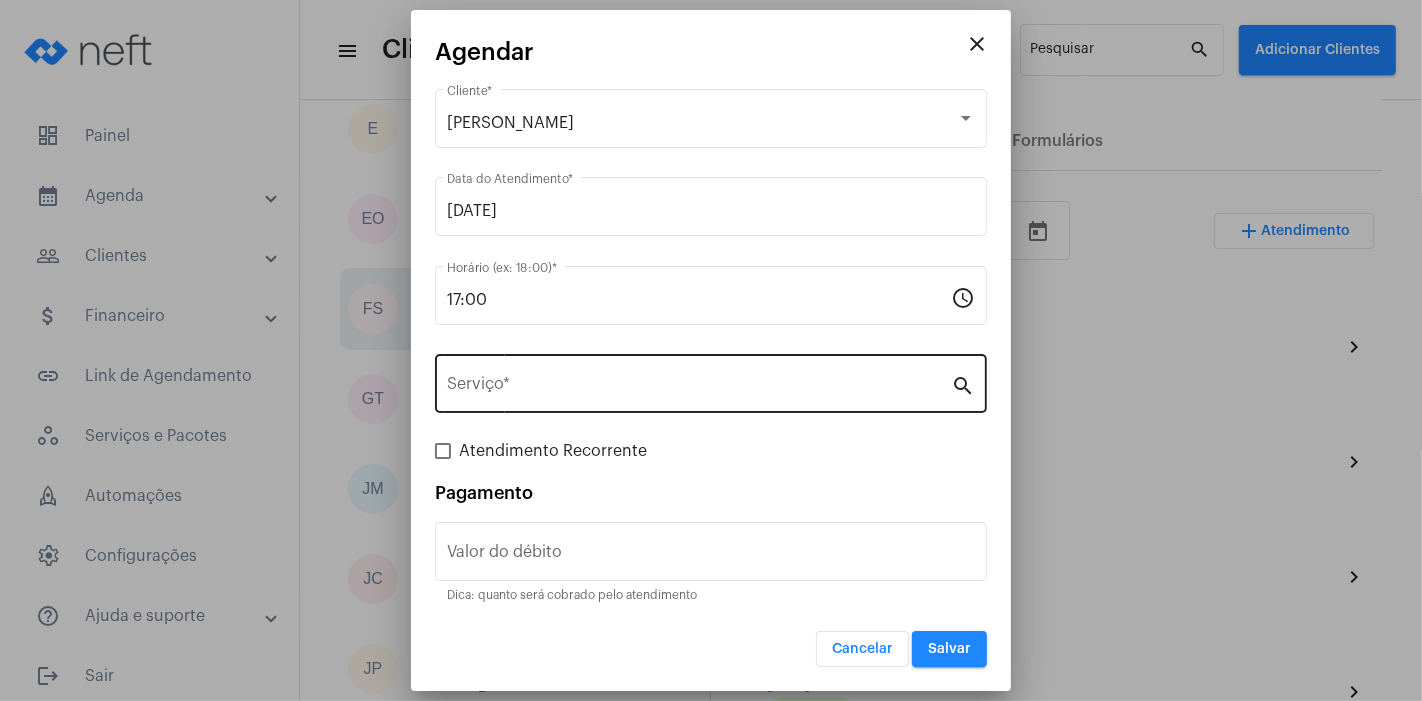 click on "Serviço  *" at bounding box center [699, 381] 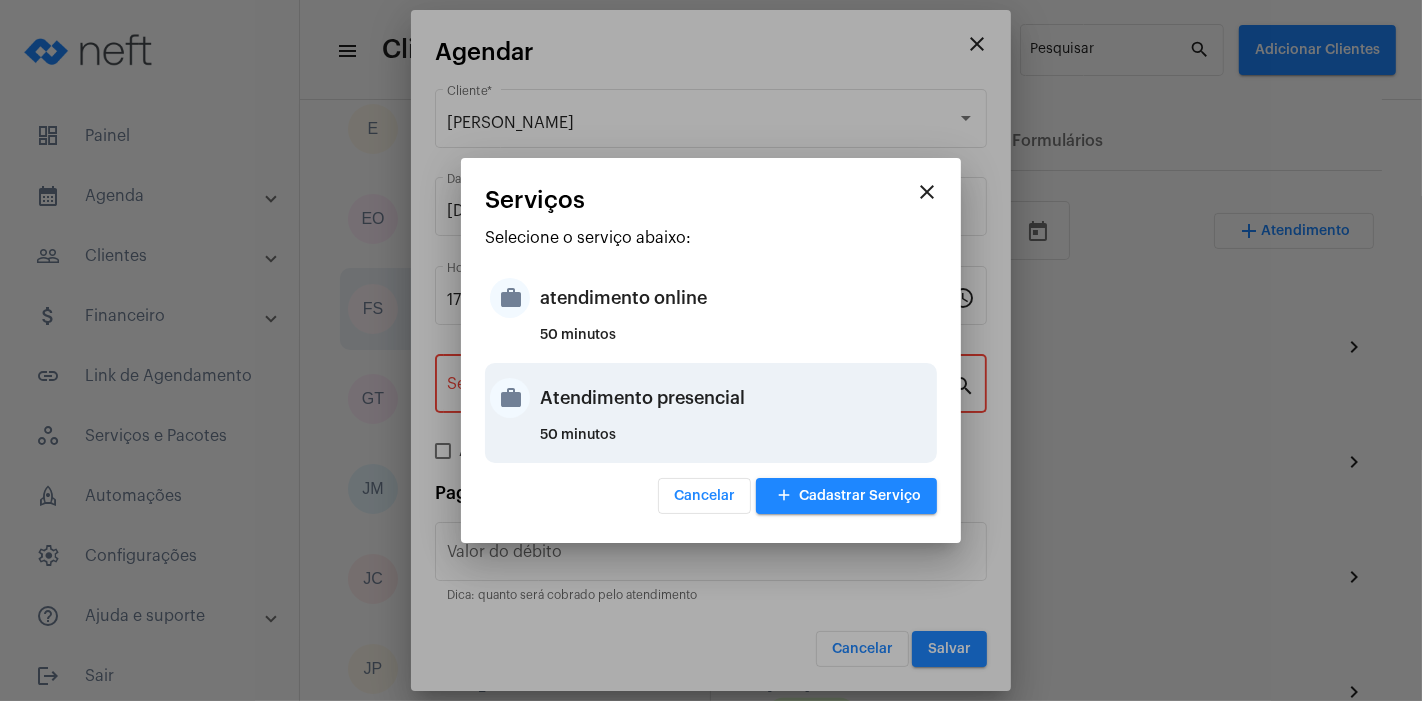 click on "Atendimento presencial" at bounding box center [736, 398] 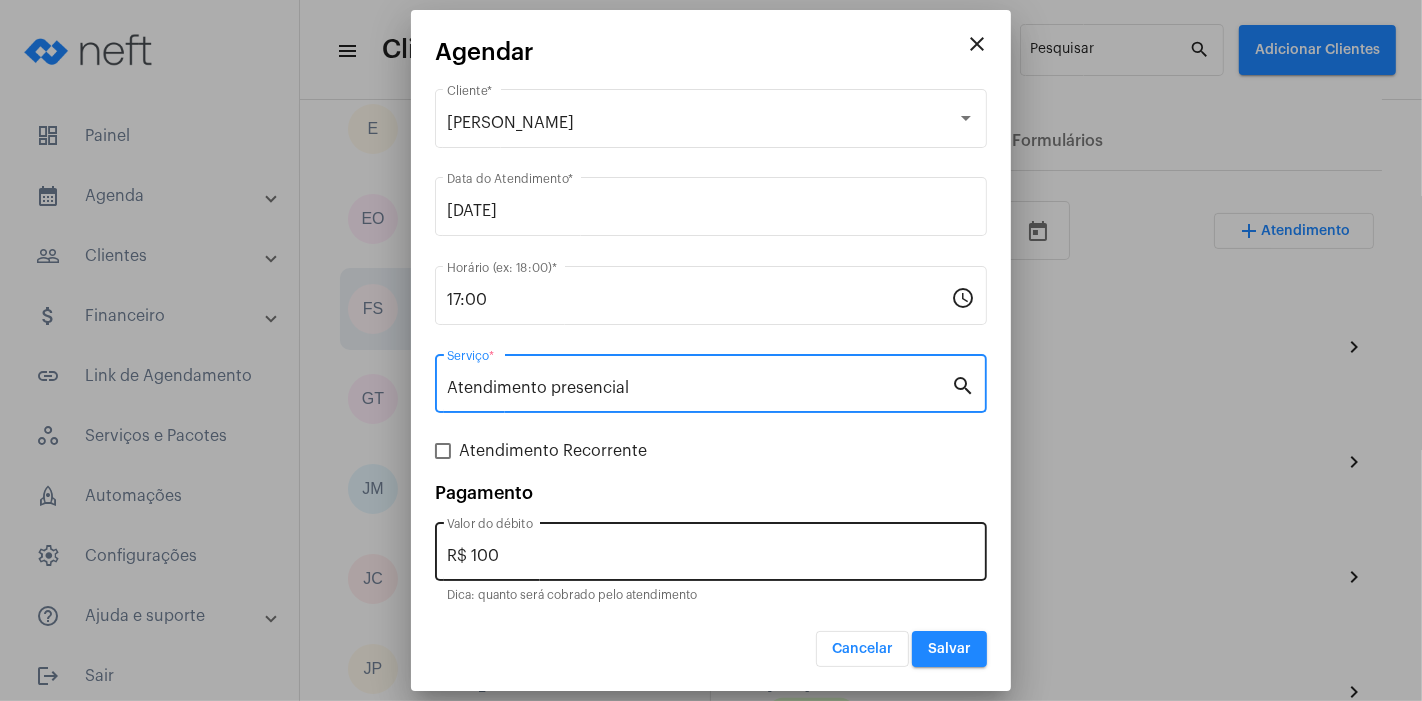 click on "R$ 100" at bounding box center [711, 556] 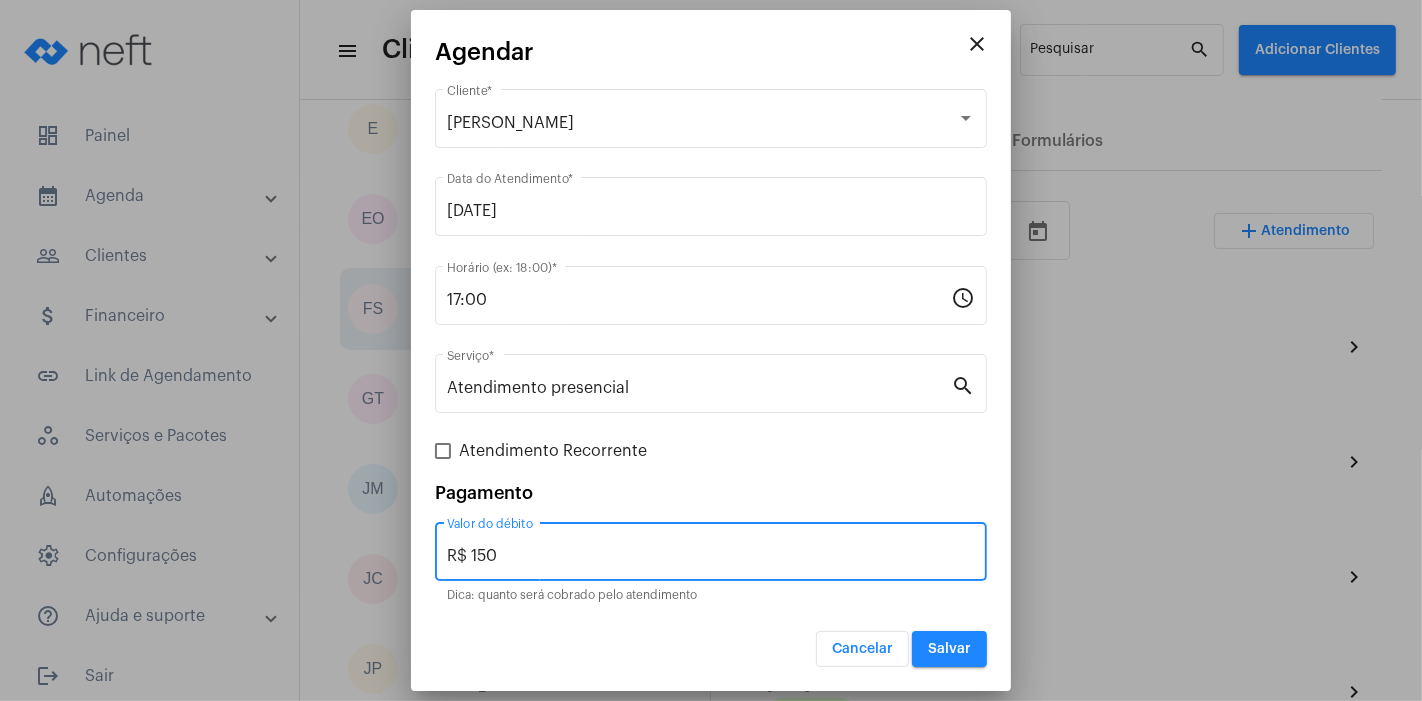 type on "R$ 150" 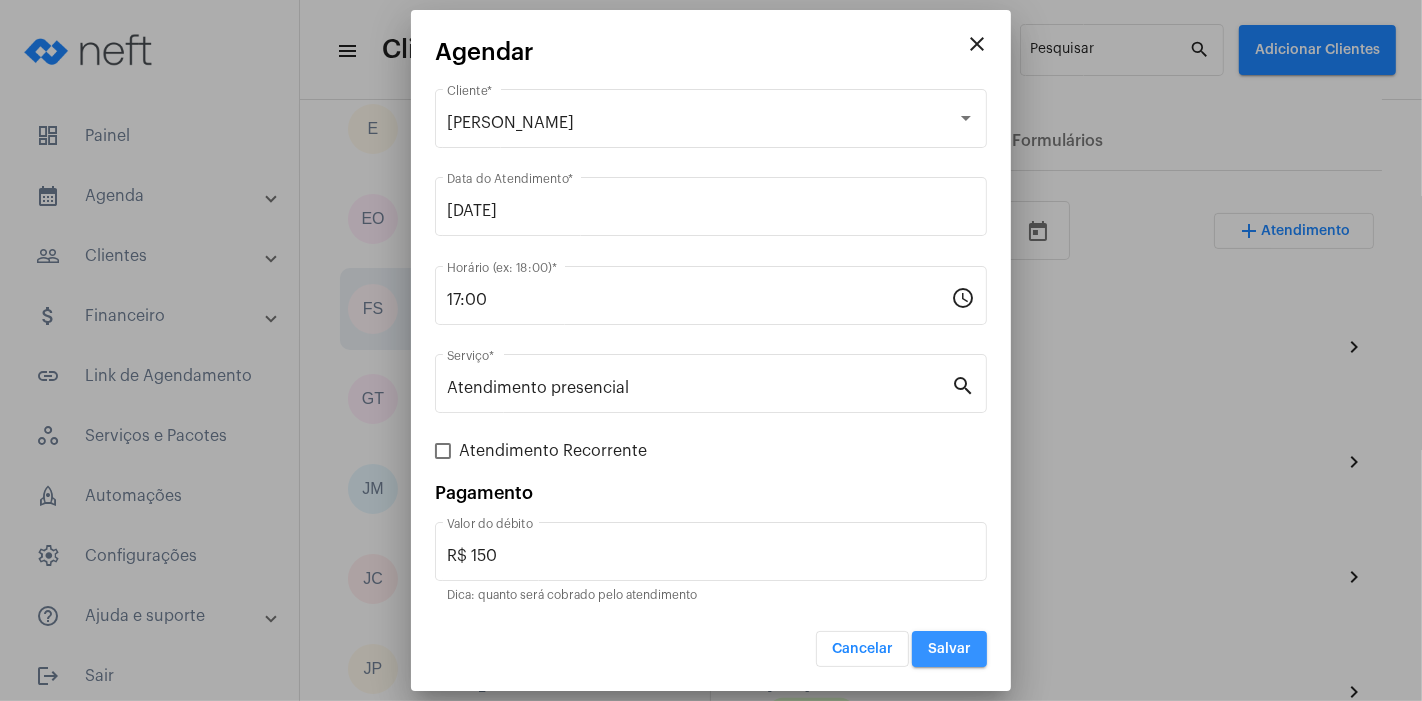 click on "Salvar" at bounding box center [949, 649] 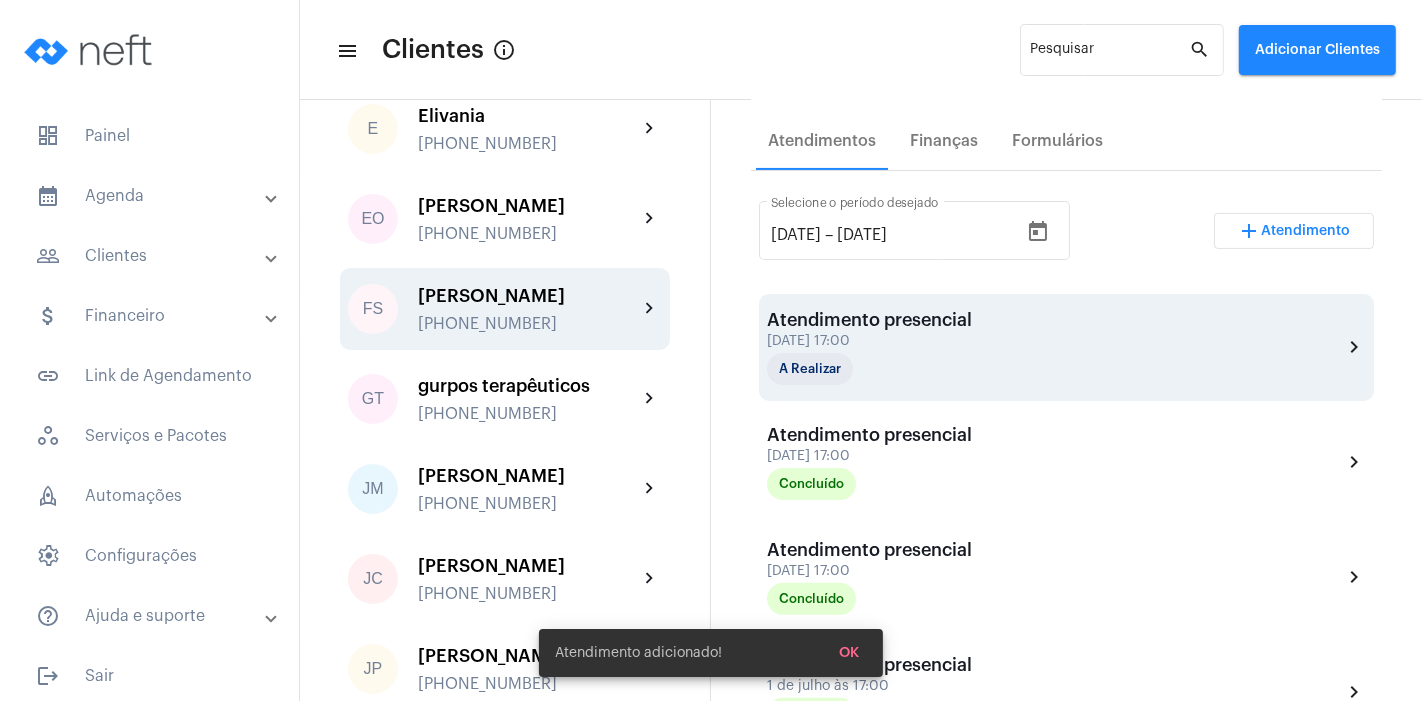 click on "[DATE] 17:00" at bounding box center [869, 341] 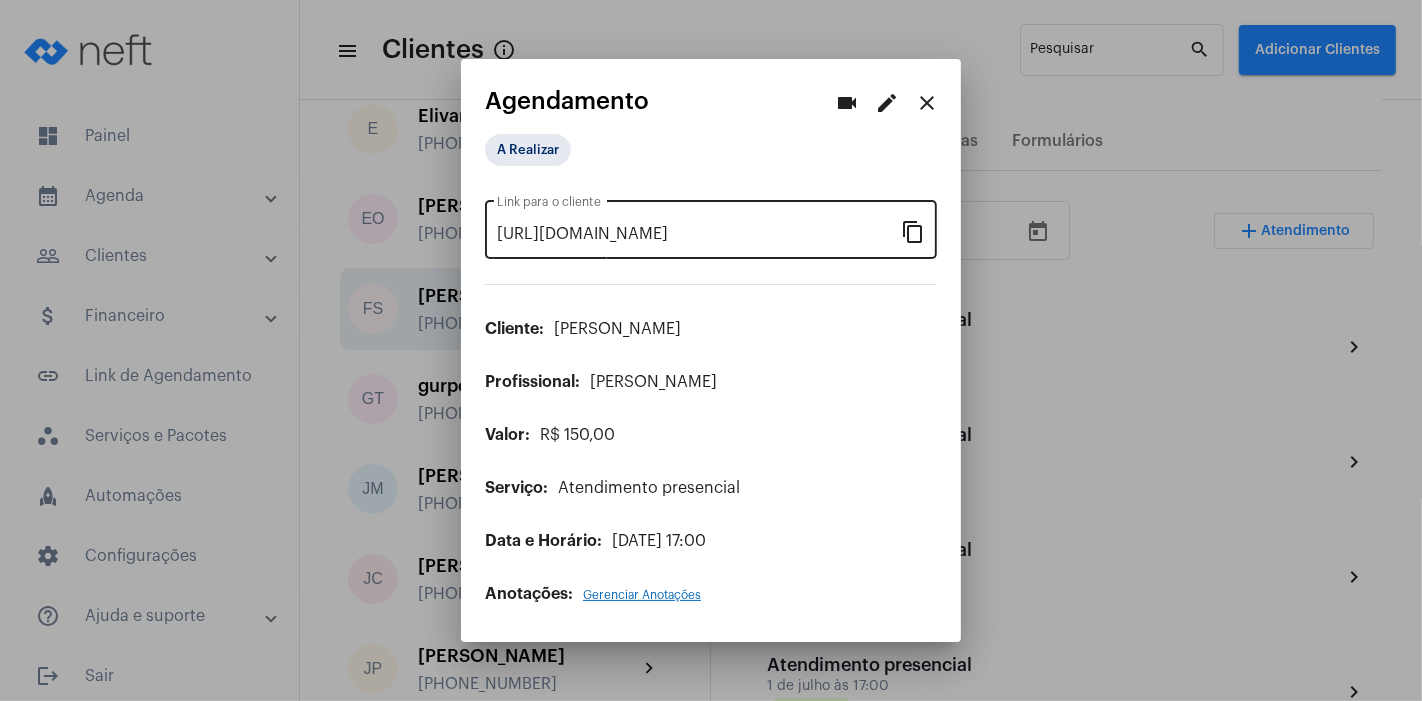click on "content_copy" at bounding box center [913, 231] 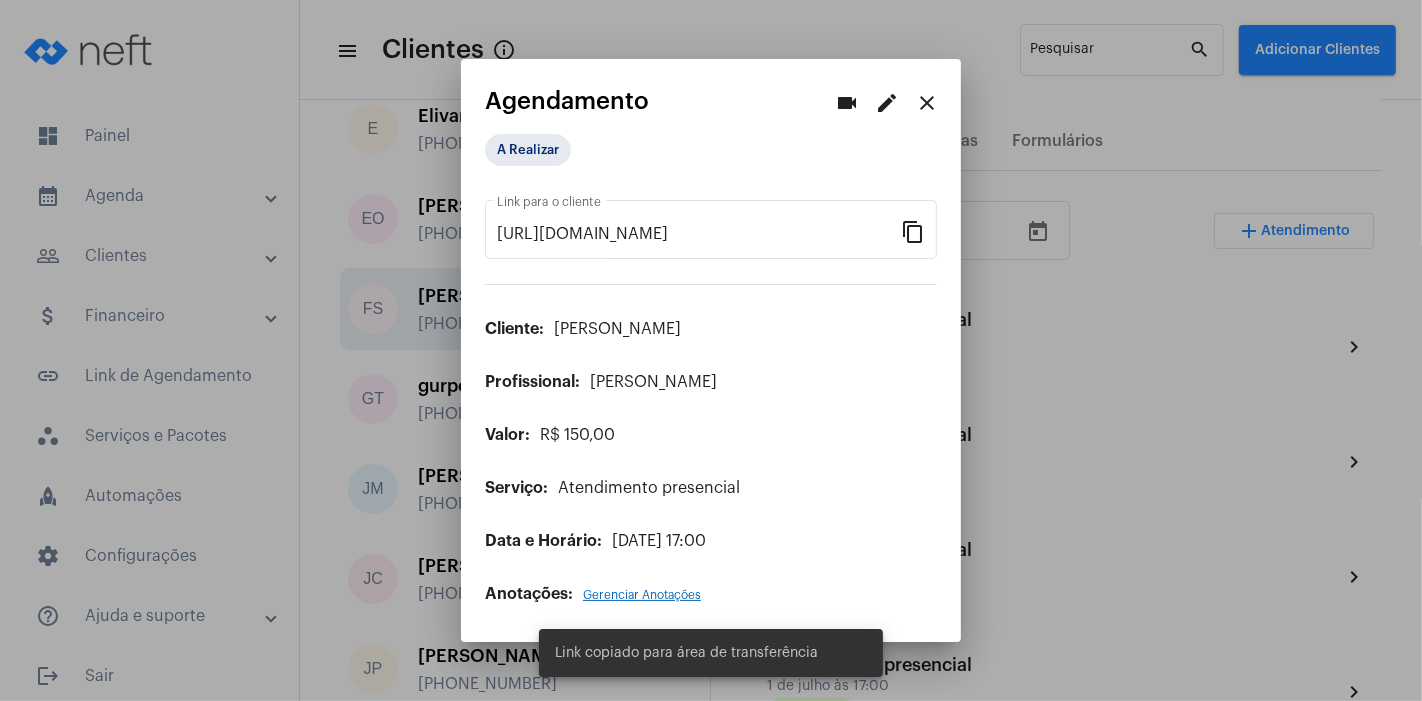 scroll, scrollTop: 0, scrollLeft: 0, axis: both 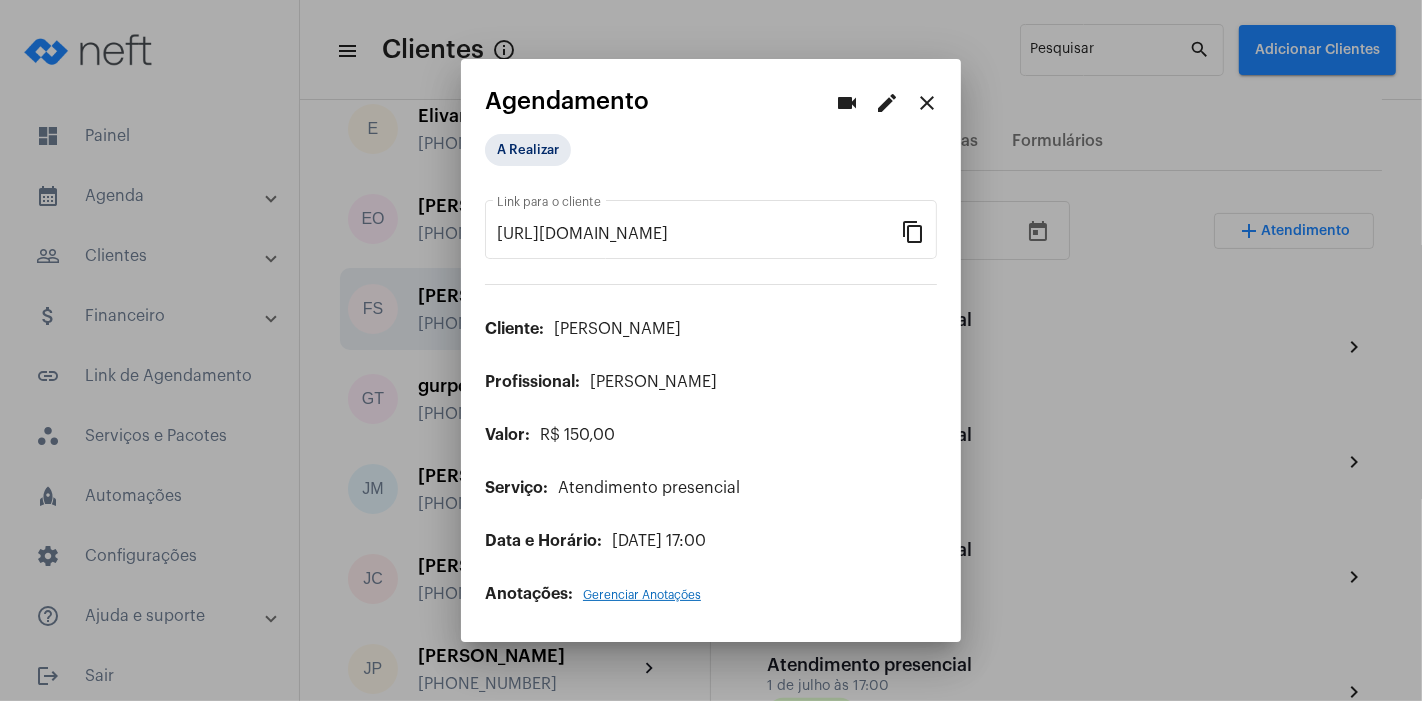 click at bounding box center (711, 350) 